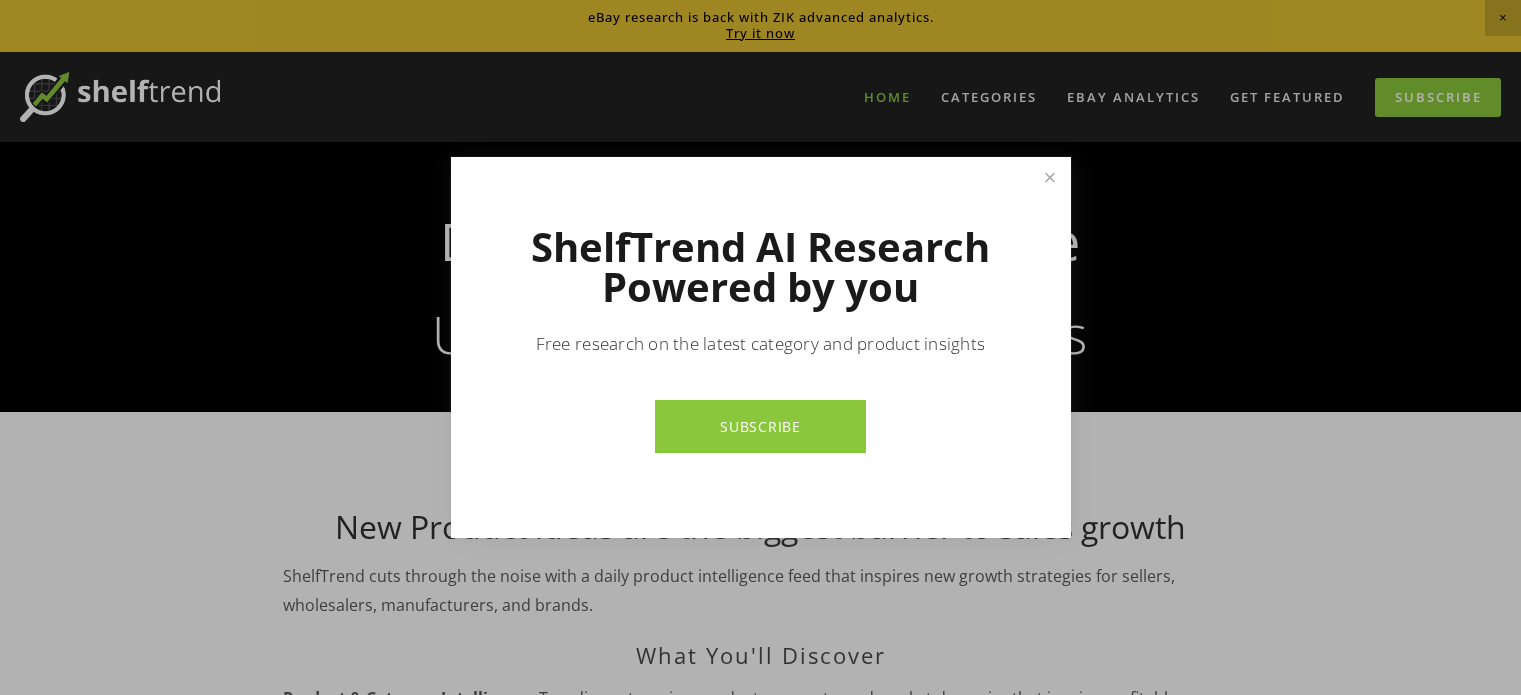 scroll, scrollTop: 0, scrollLeft: 0, axis: both 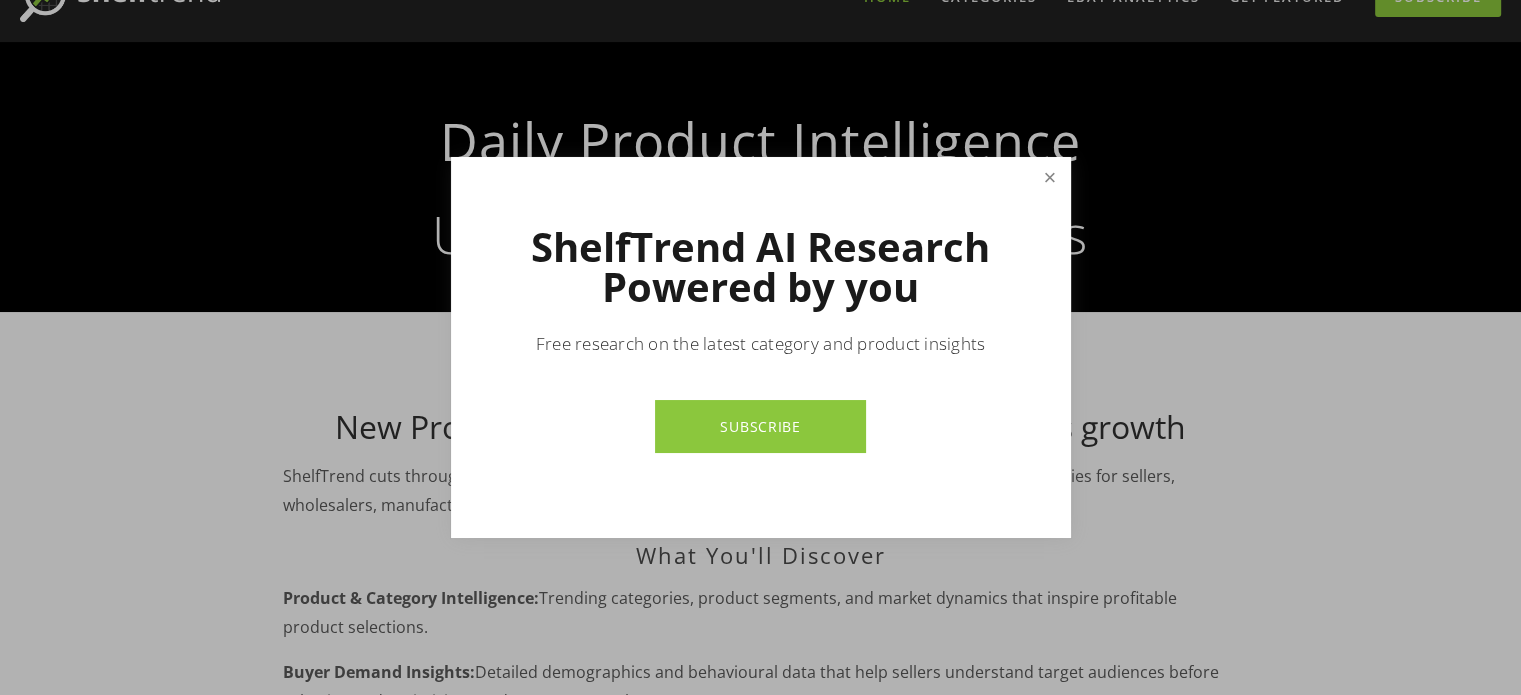 click at bounding box center (1049, 177) 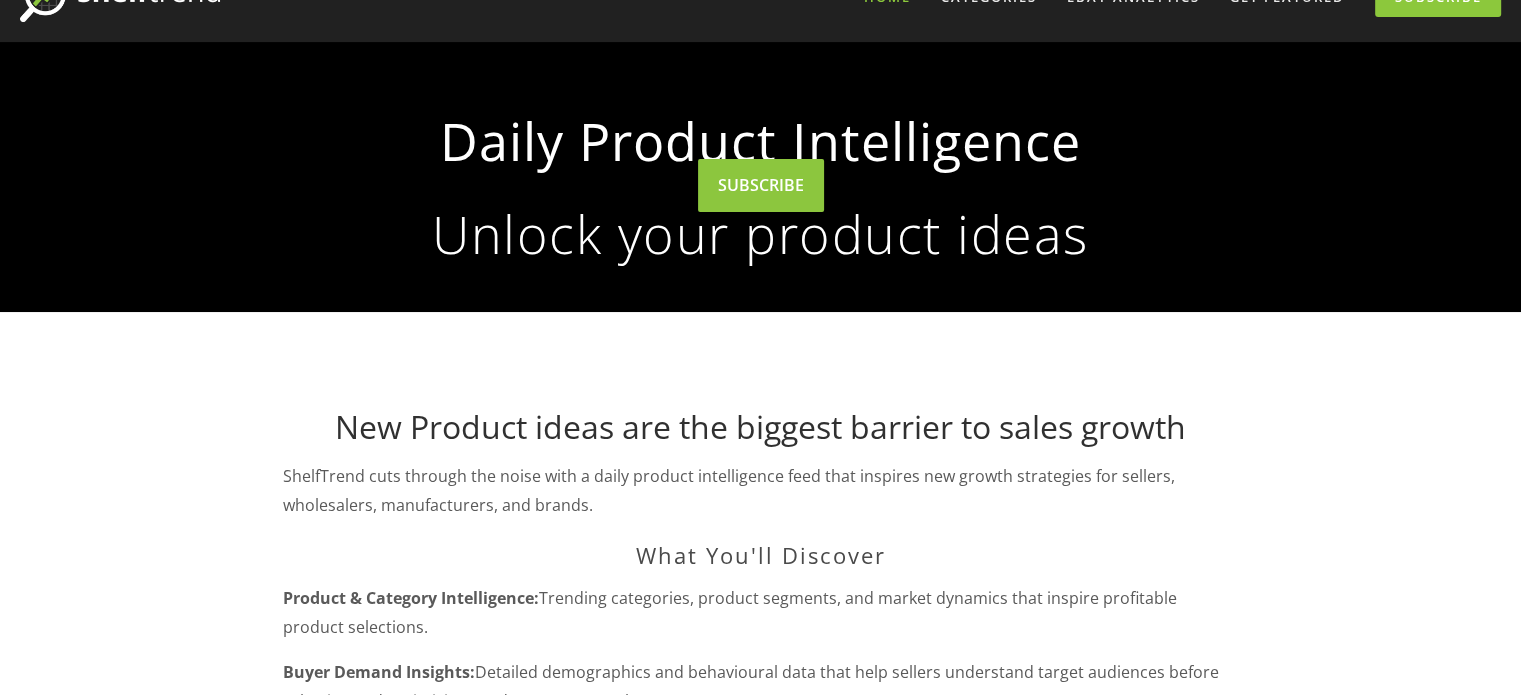 scroll, scrollTop: 0, scrollLeft: 0, axis: both 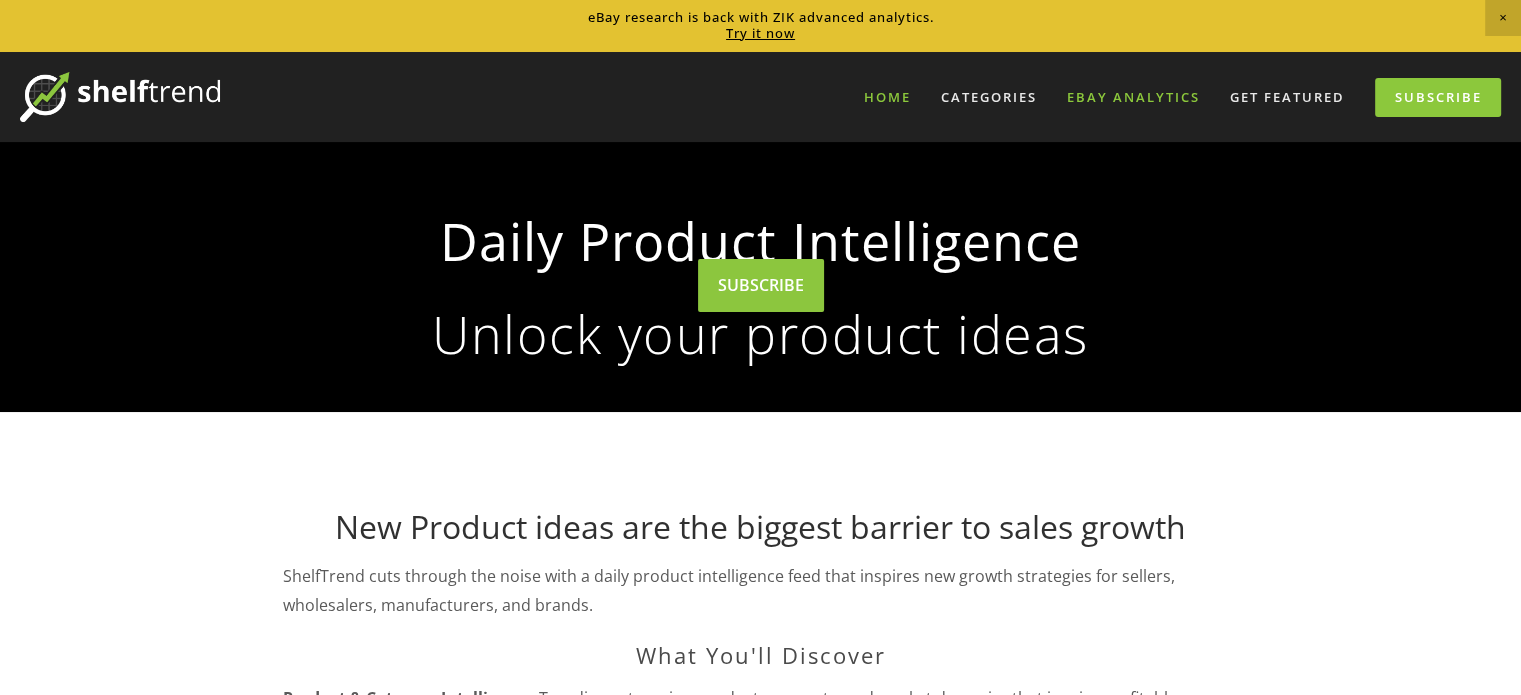 click on "eBay Analytics" at bounding box center [1133, 97] 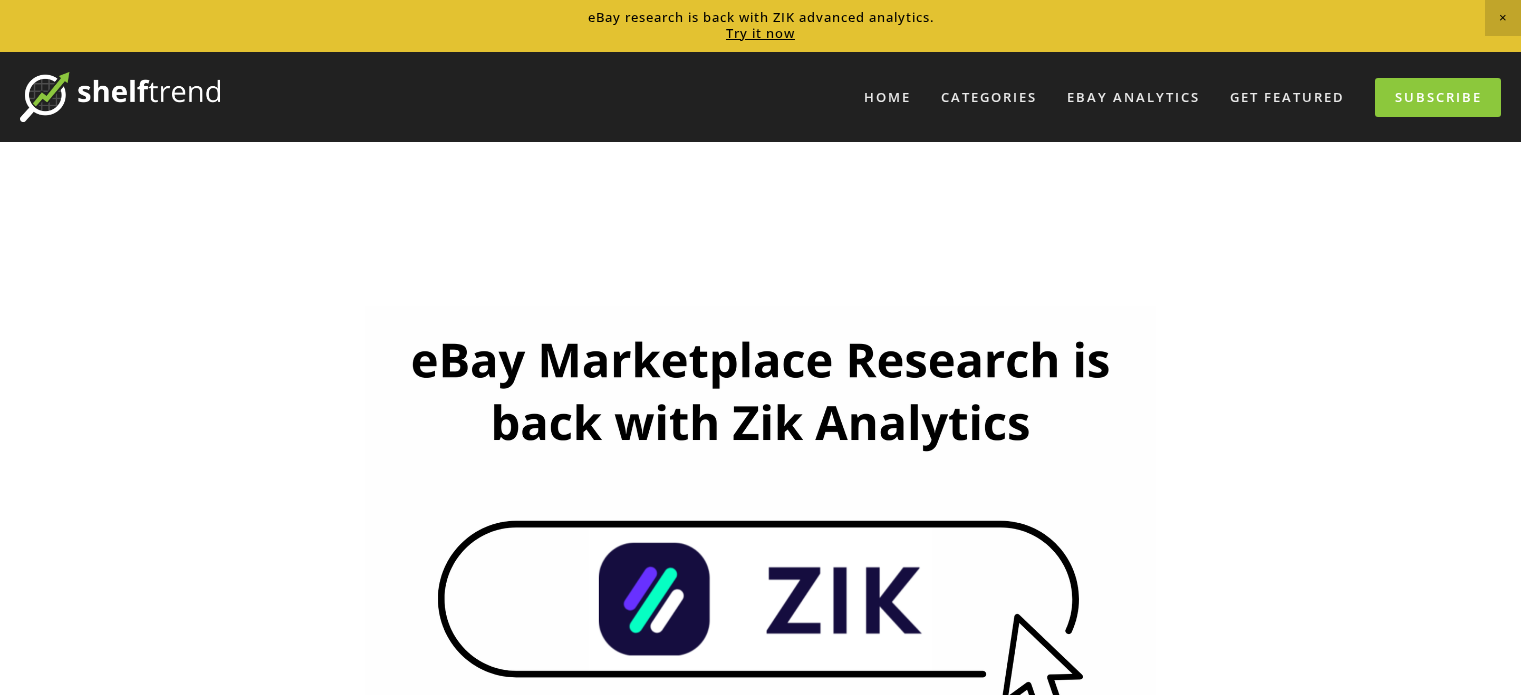 scroll, scrollTop: 0, scrollLeft: 0, axis: both 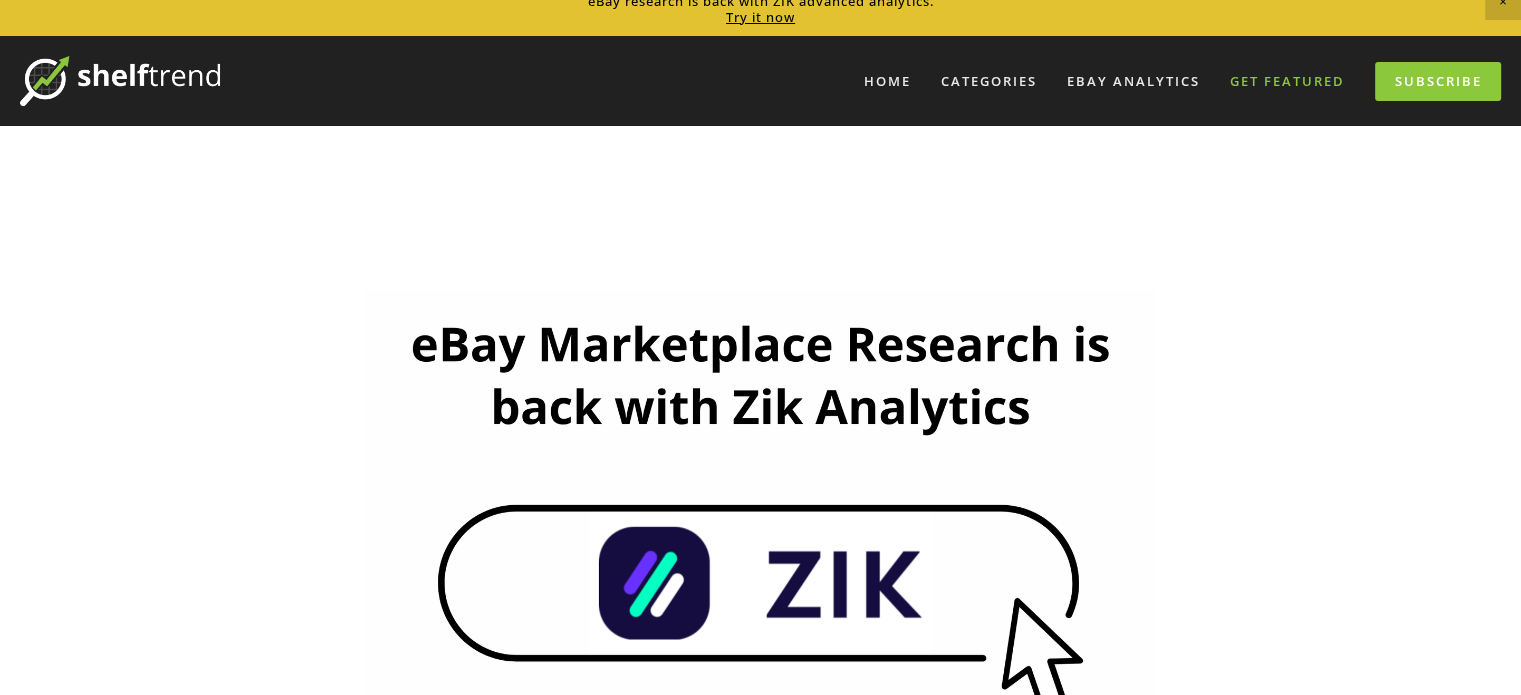 click on "Get Featured" at bounding box center (1287, 81) 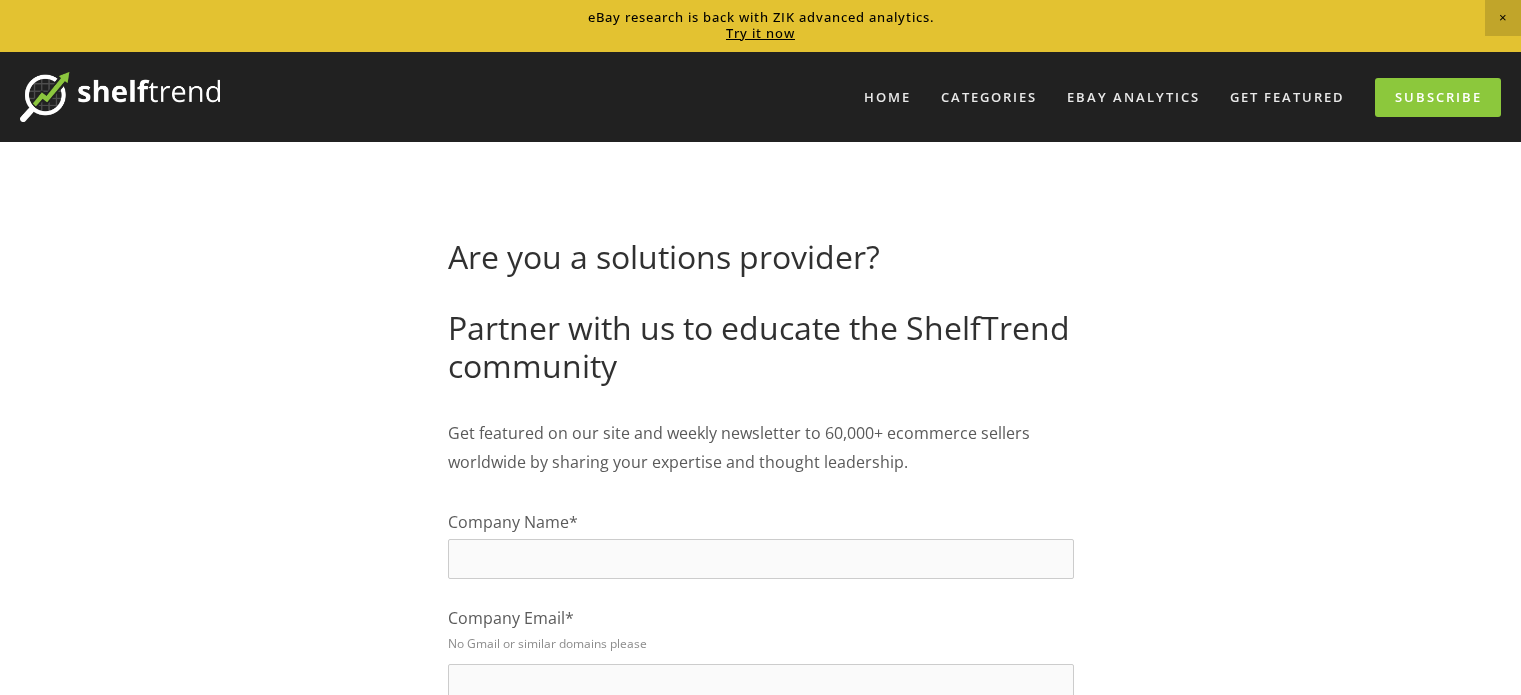 scroll, scrollTop: 0, scrollLeft: 0, axis: both 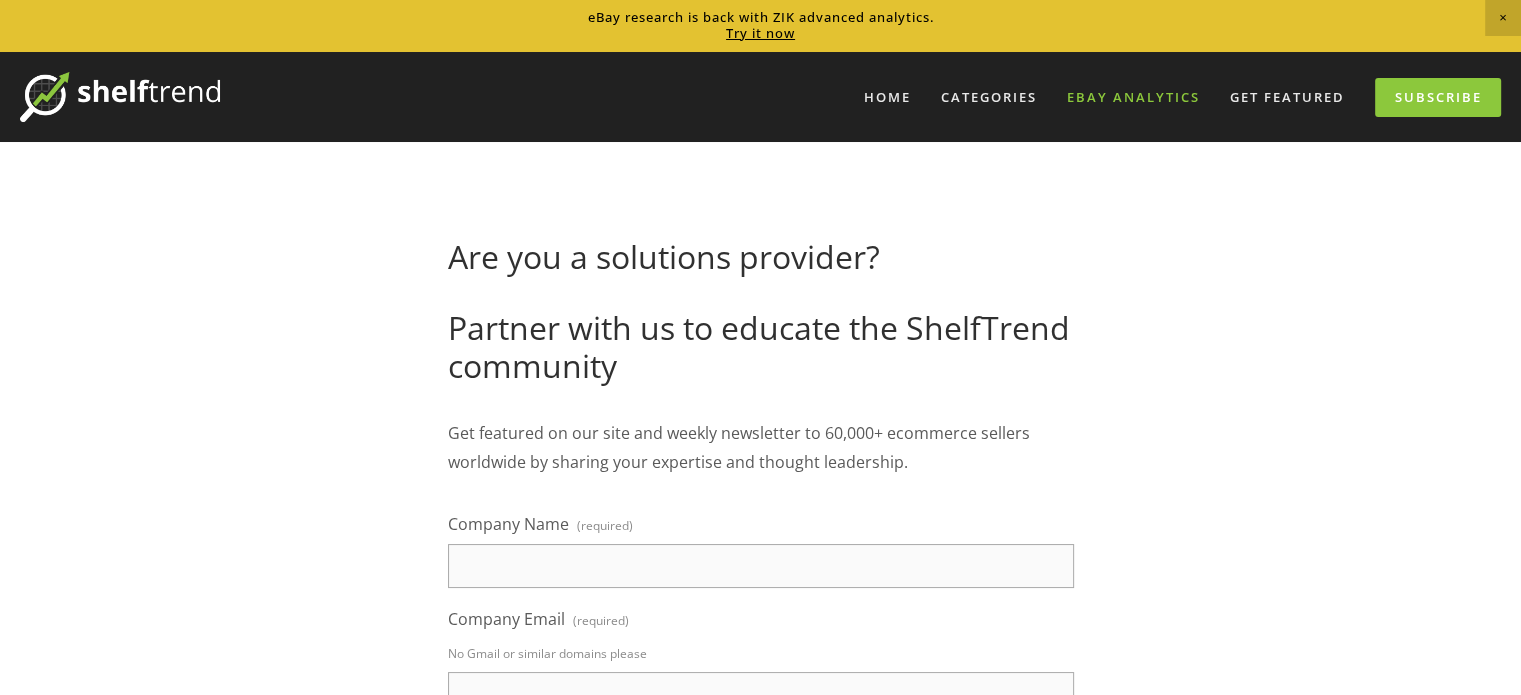 click on "eBay Analytics" at bounding box center [1133, 97] 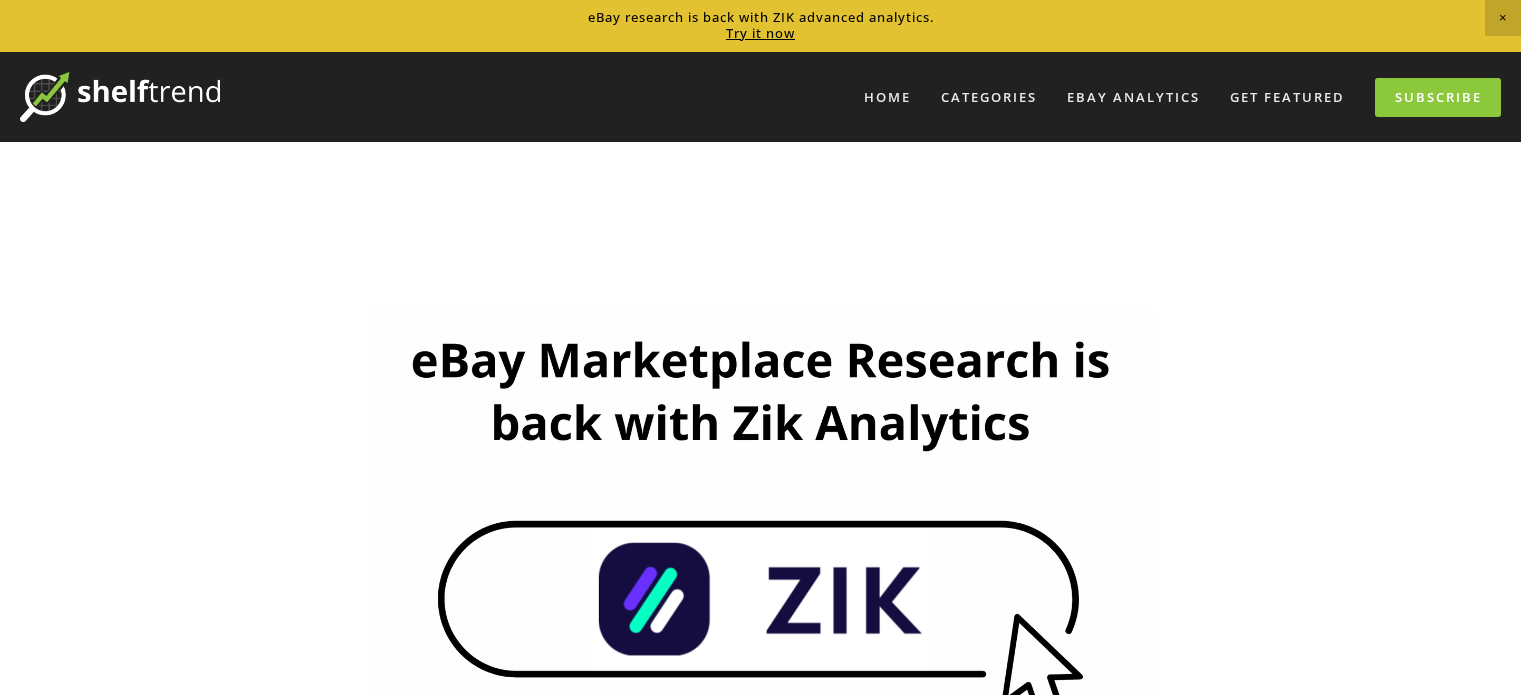 scroll, scrollTop: 0, scrollLeft: 0, axis: both 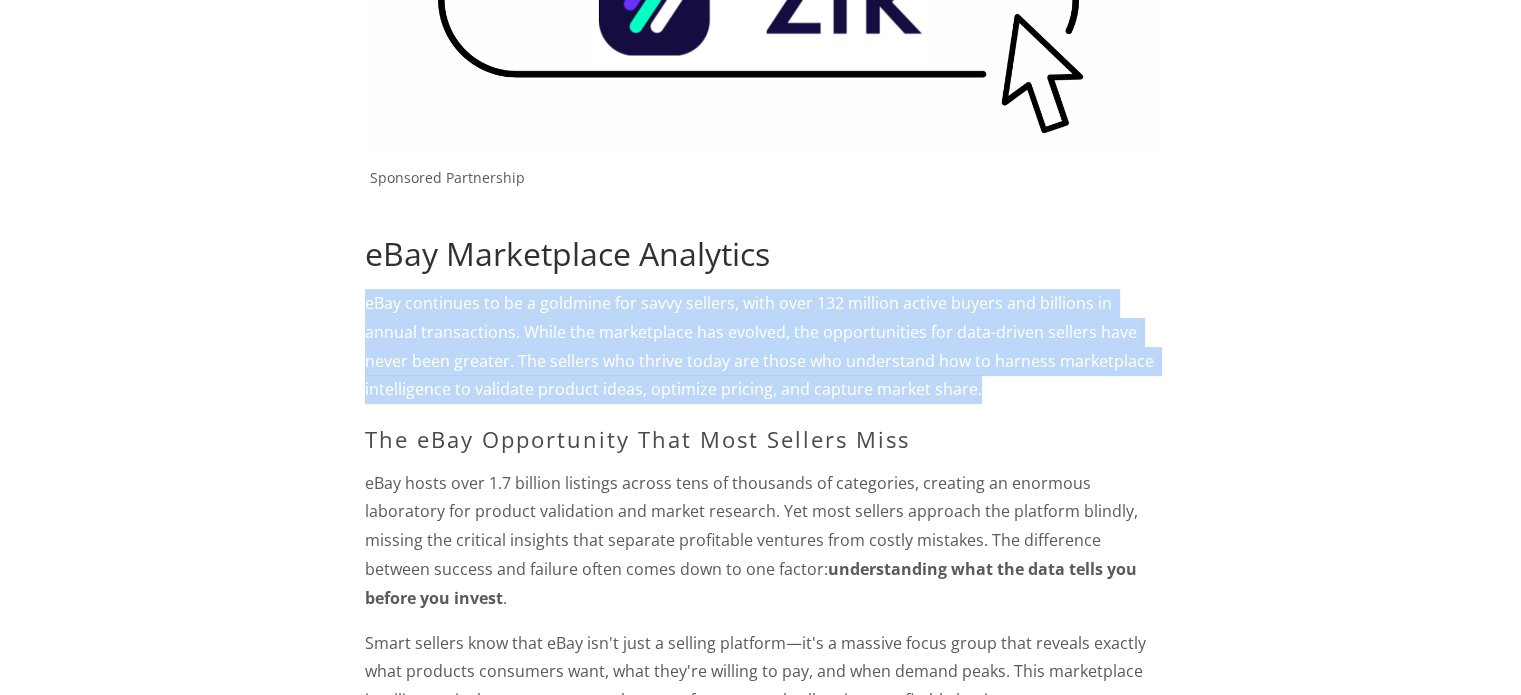 drag, startPoint x: 400, startPoint y: 307, endPoint x: 1007, endPoint y: 379, distance: 611.25525 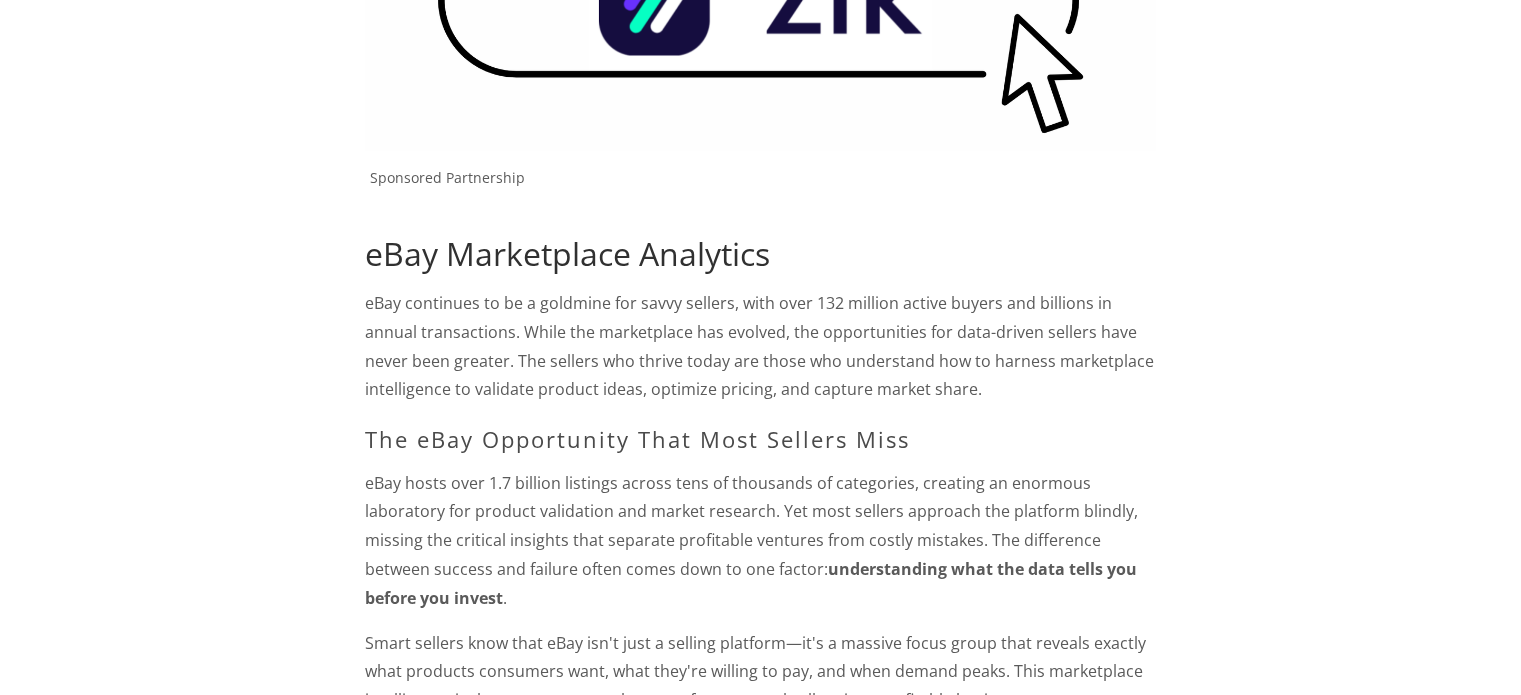 click on "eBay hosts over 1.7 billion listings across tens of thousands of categories, creating an enormous laboratory for product validation and market research. Yet most sellers approach the platform blindly, missing the critical insights that separate profitable ventures from costly mistakes. The difference between success and failure often comes down to one factor:  understanding what the data tells you before you invest ." at bounding box center [760, 541] 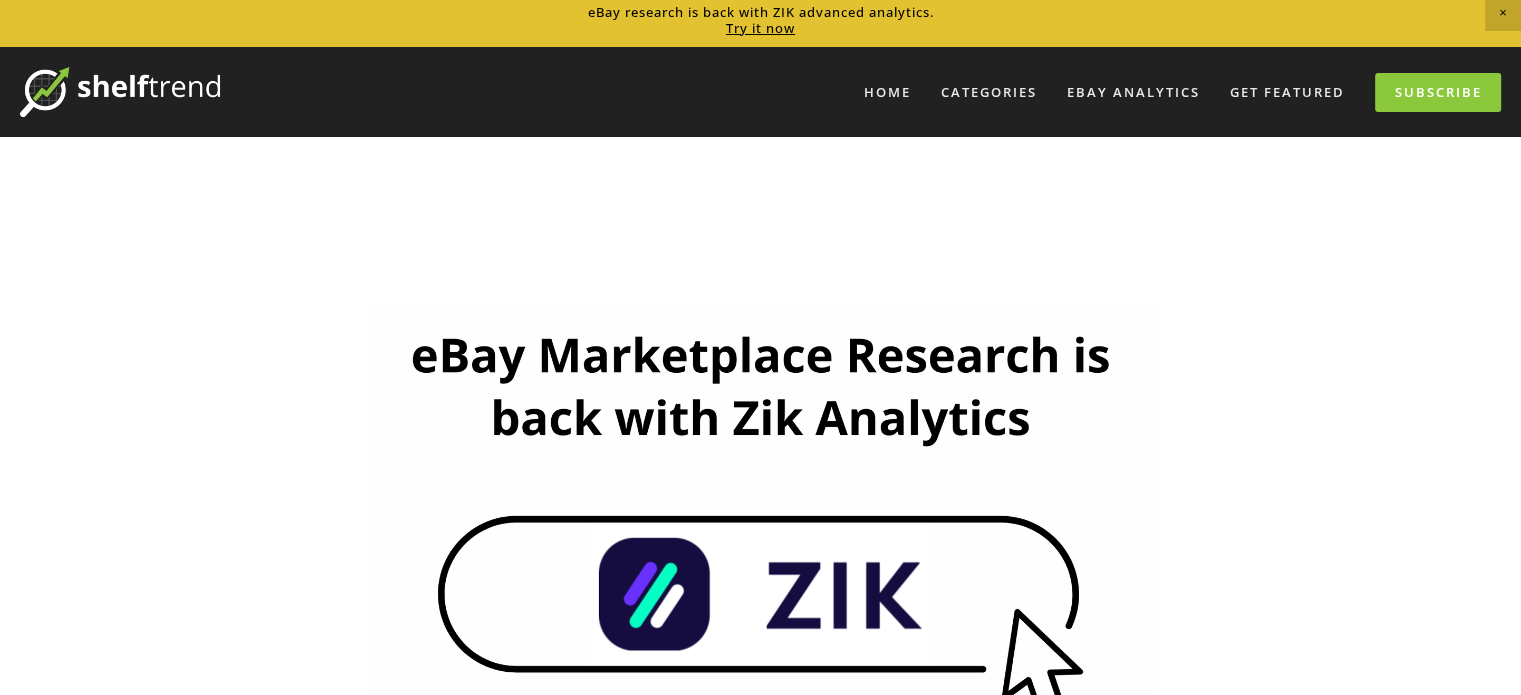scroll, scrollTop: 0, scrollLeft: 0, axis: both 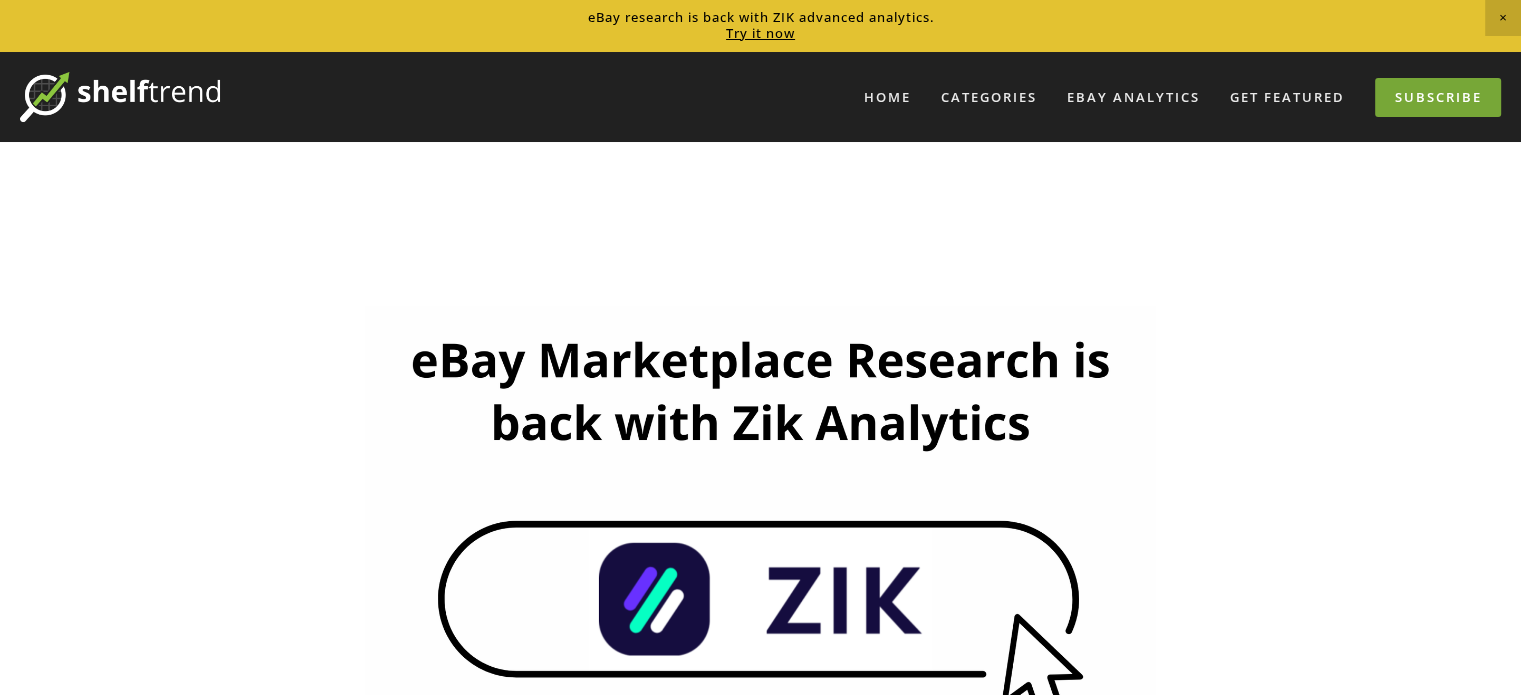 click on "Subscribe" at bounding box center [1438, 97] 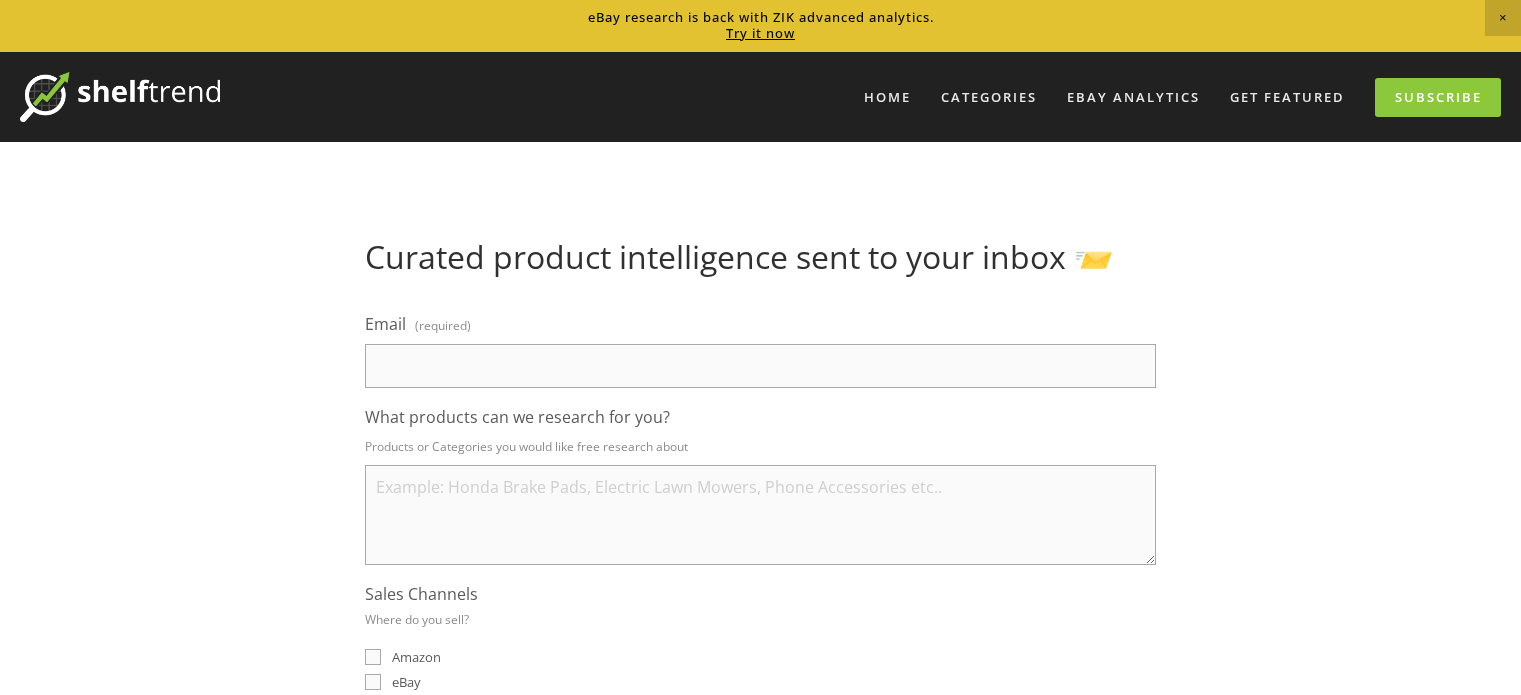 scroll, scrollTop: 0, scrollLeft: 0, axis: both 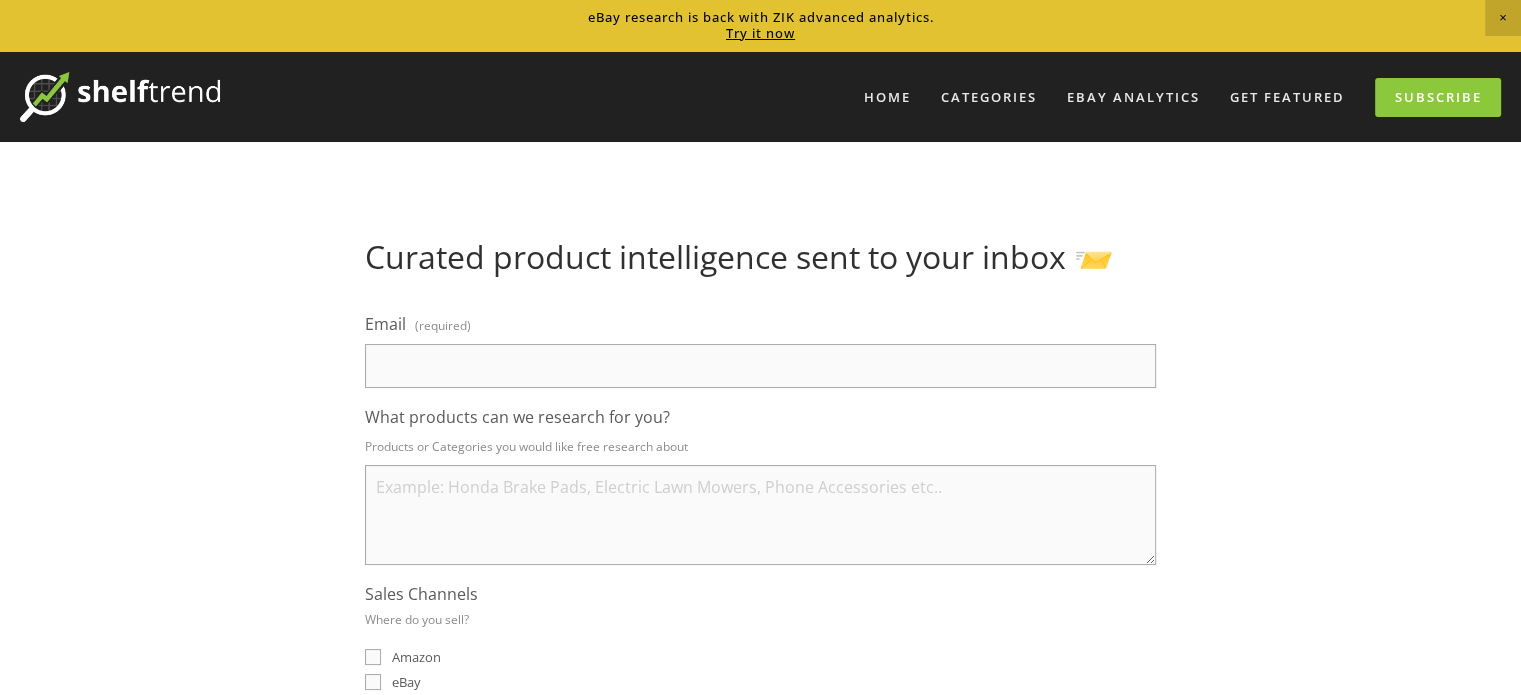 click on "Email (required)" at bounding box center [760, 366] 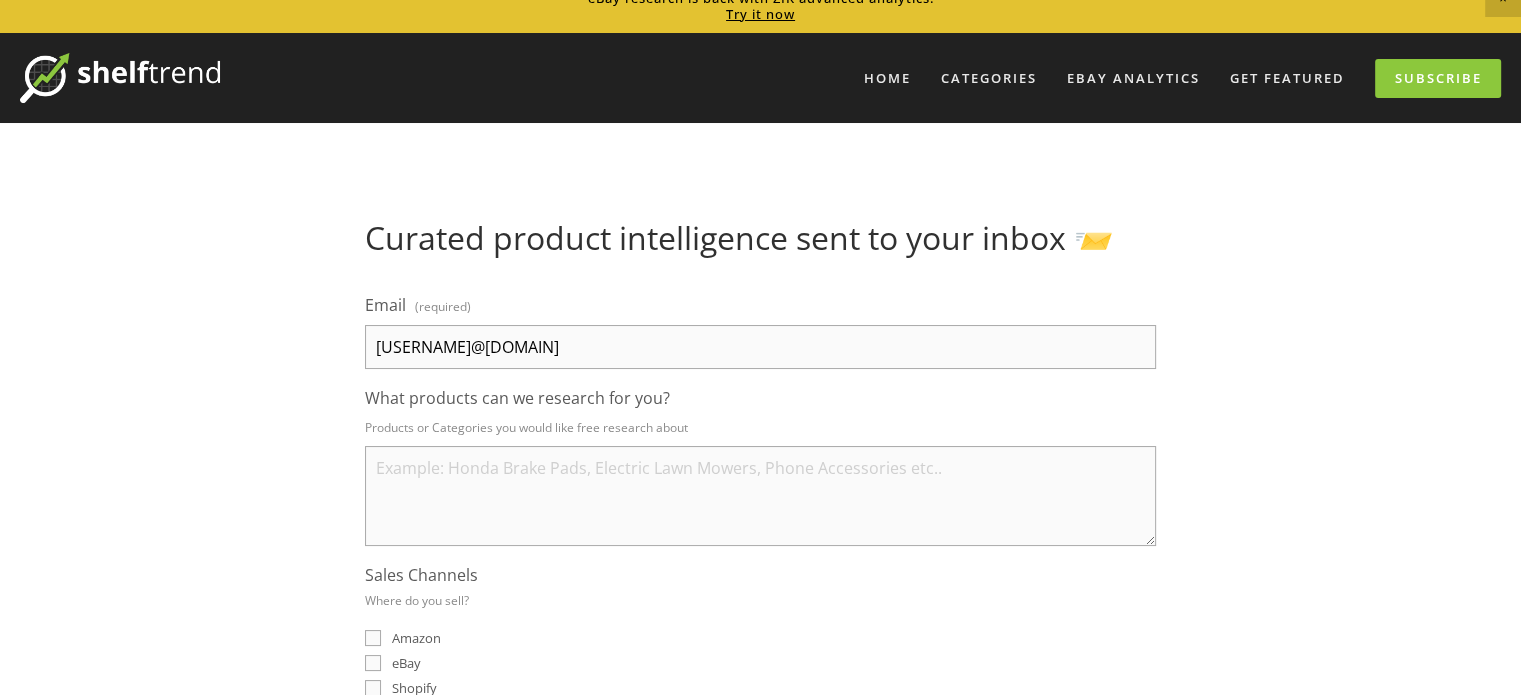 scroll, scrollTop: 0, scrollLeft: 0, axis: both 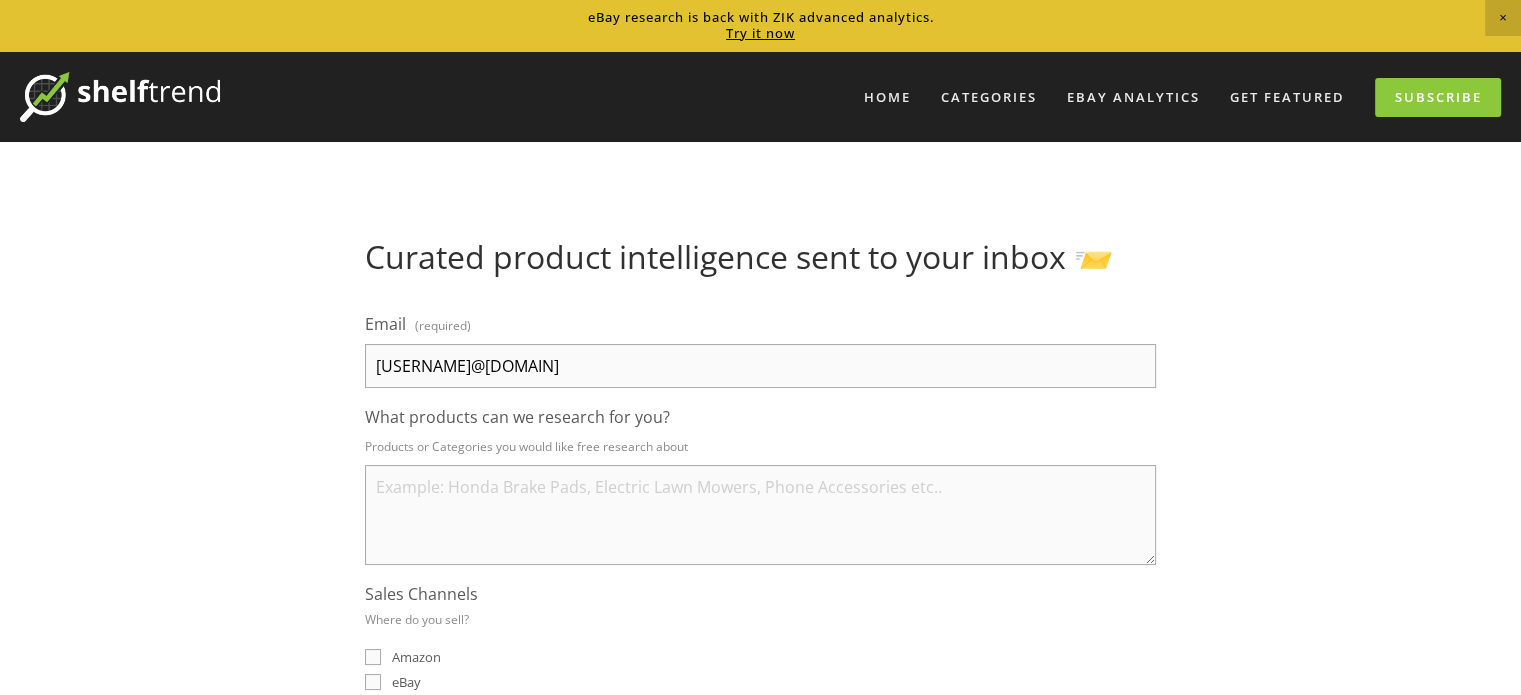 type on "rezqon@hotmail.com" 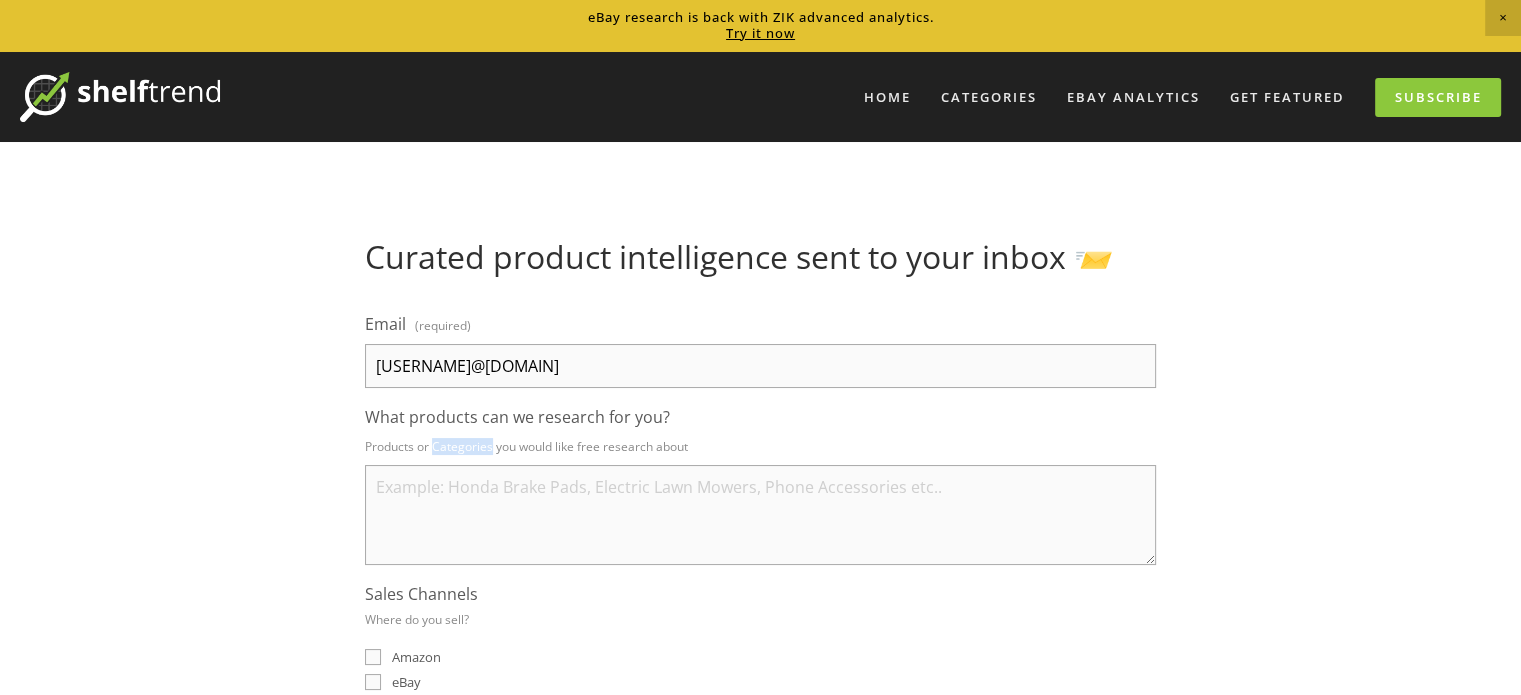 drag, startPoint x: 432, startPoint y: 446, endPoint x: 491, endPoint y: 443, distance: 59.07622 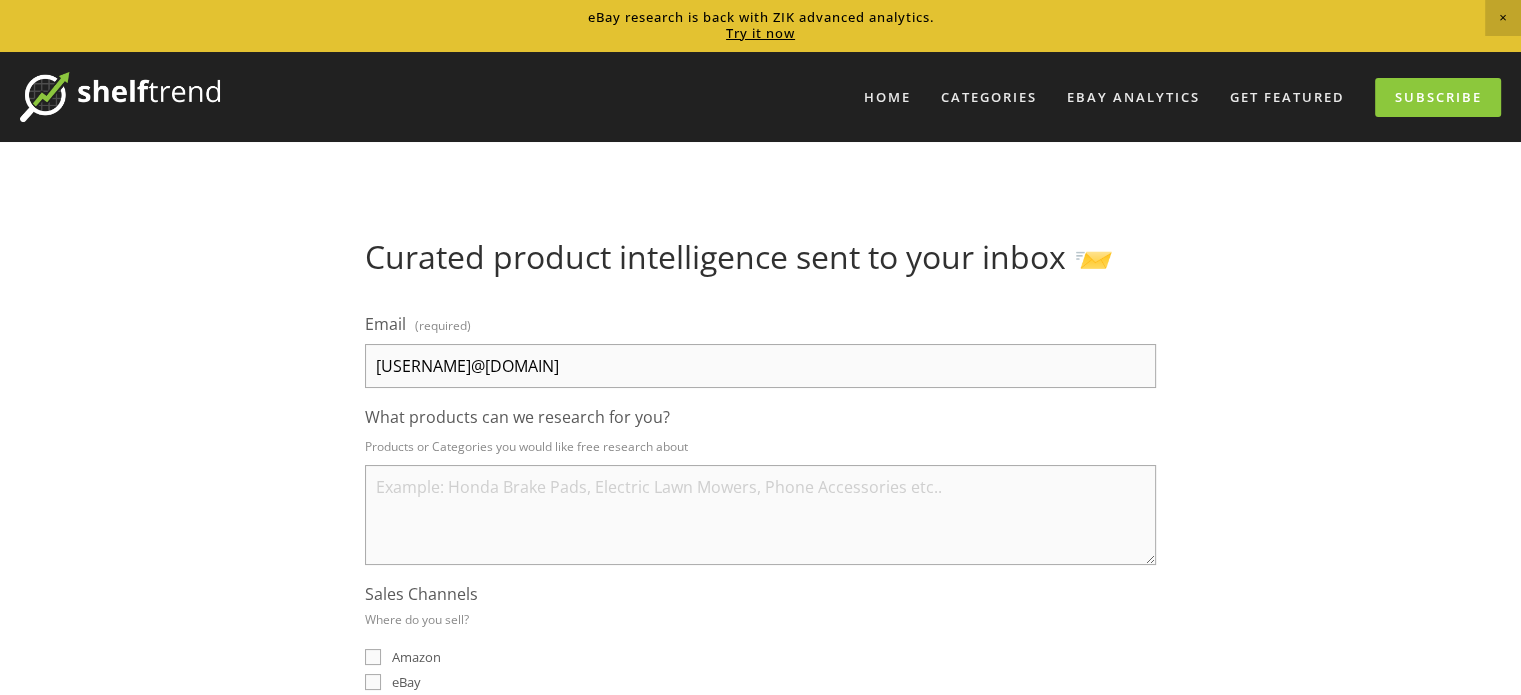 click on "What products can we research for you?" at bounding box center (760, 515) 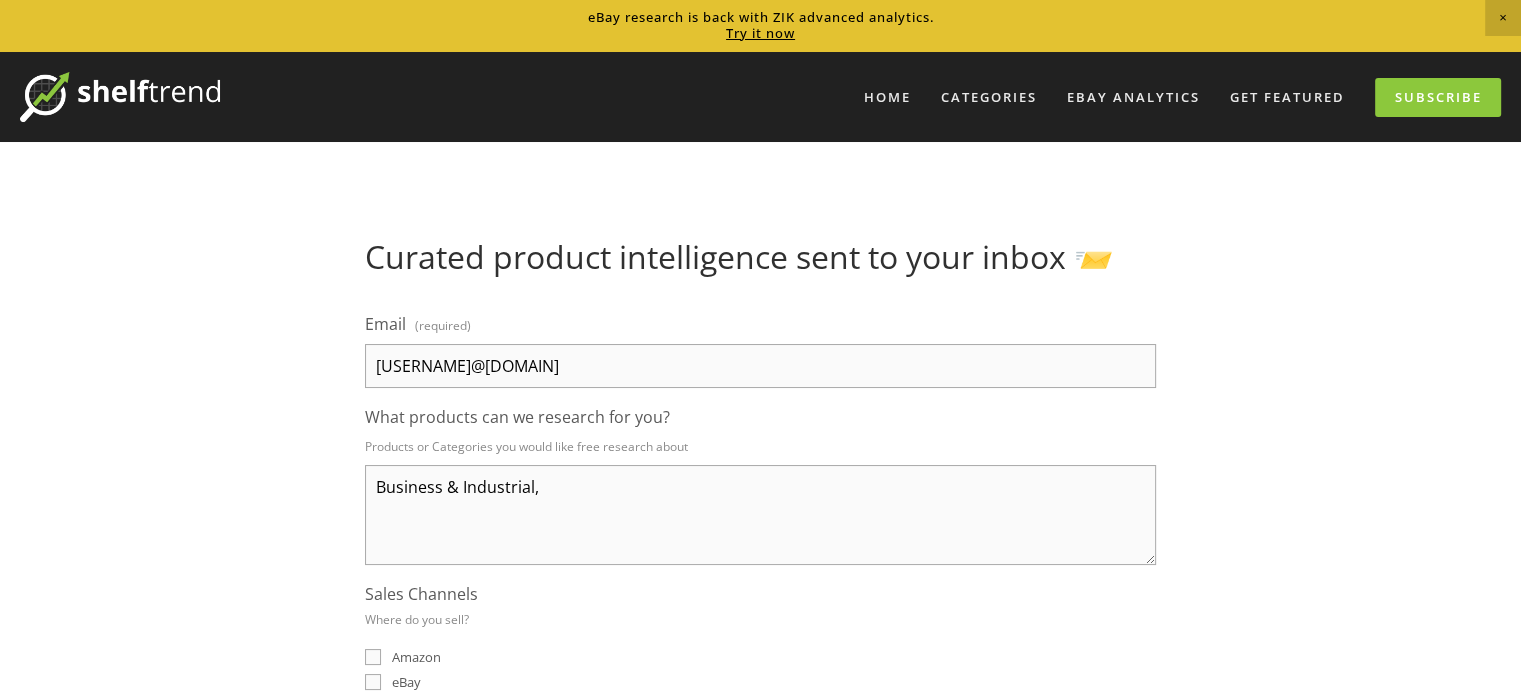 paste on "Baby" 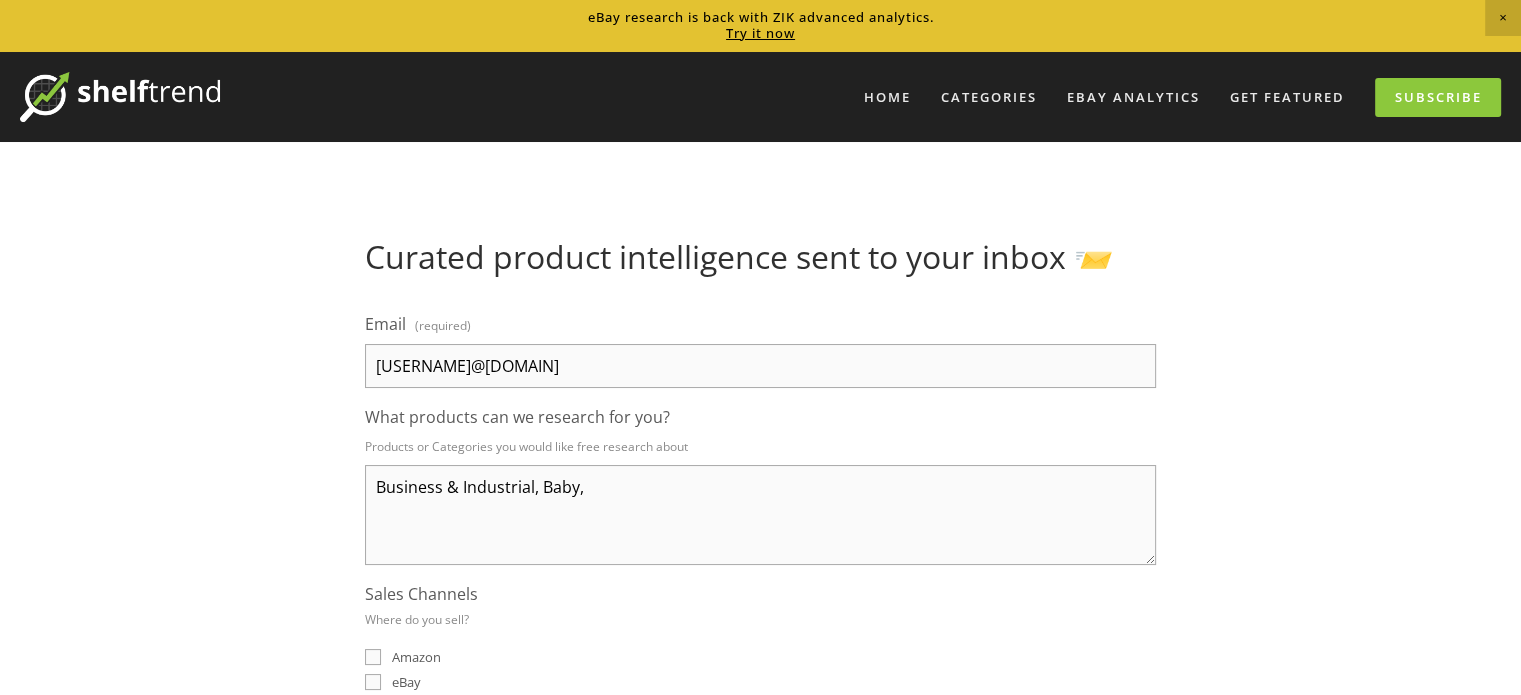 paste on "Home & Garden" 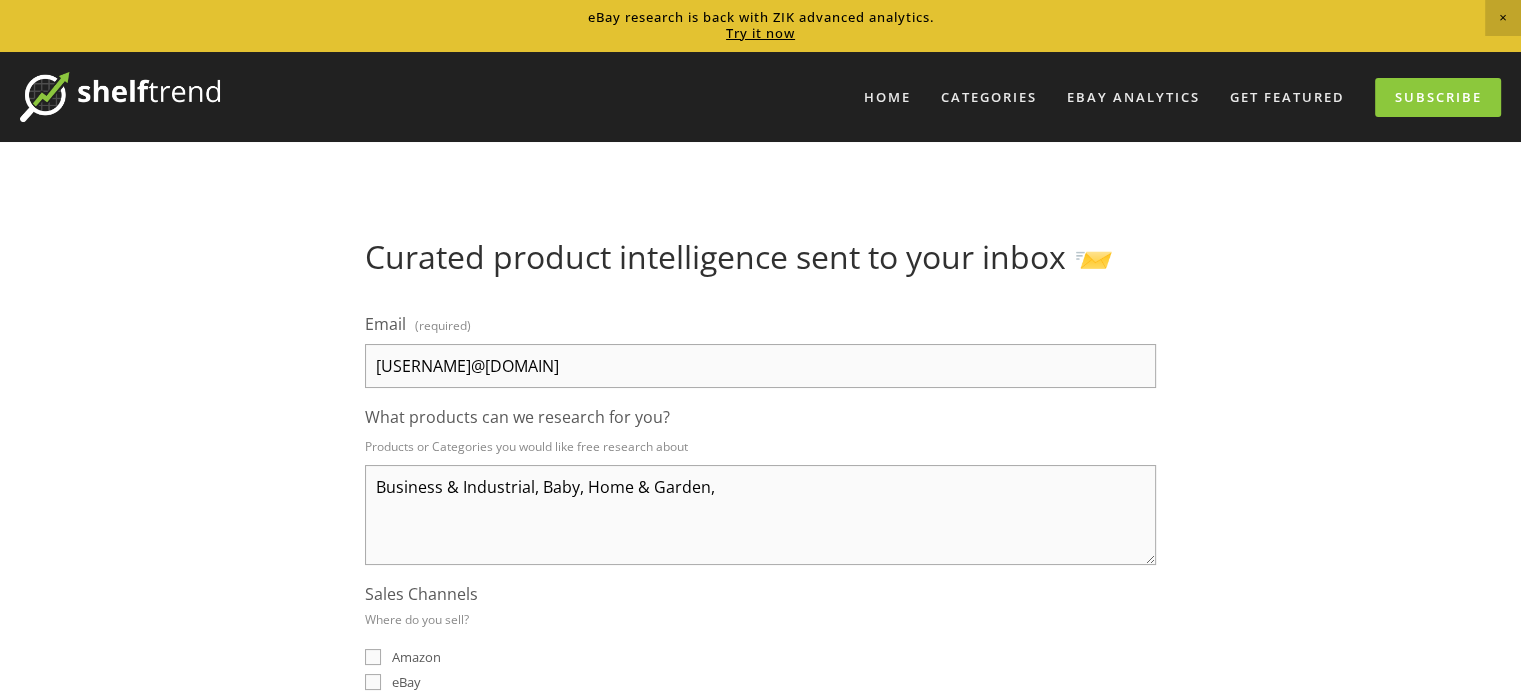 paste on "Pet Supplies" 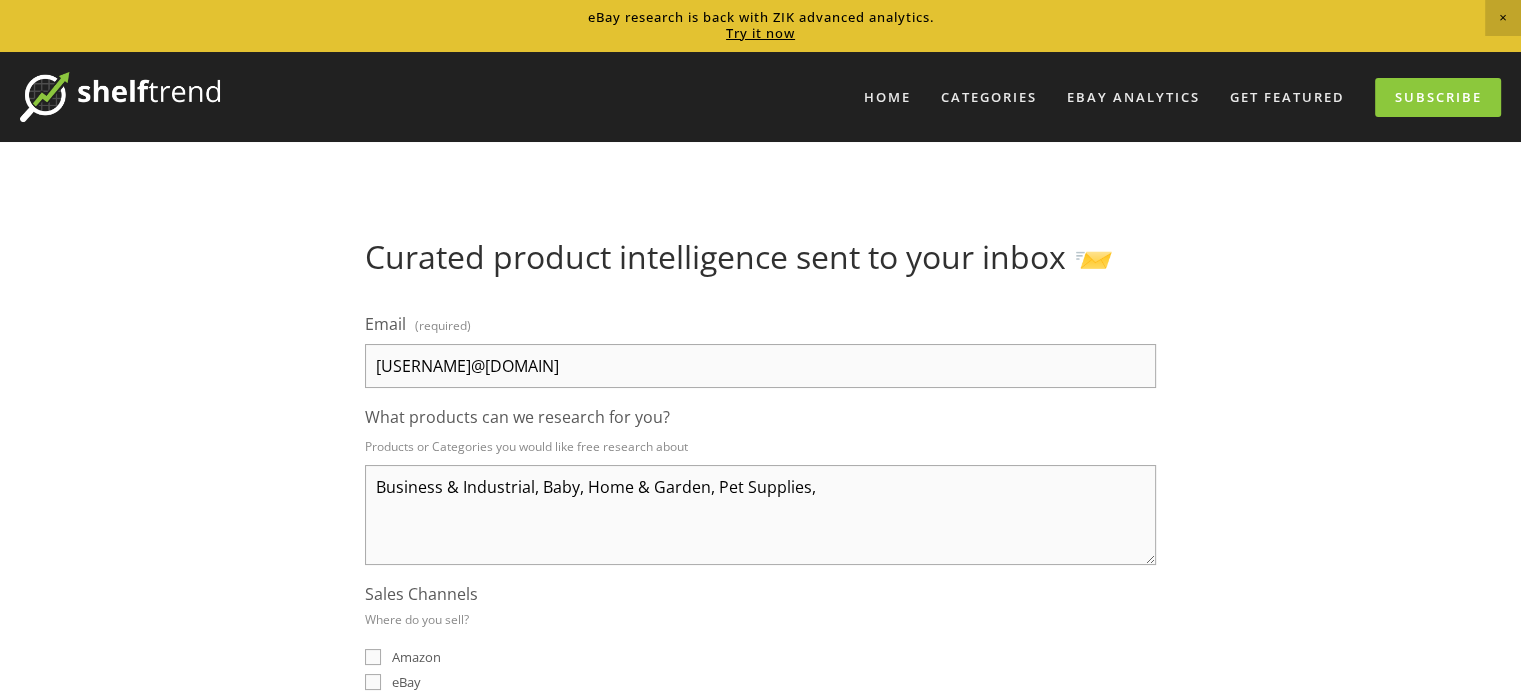 paste on "Toys & Hobbies" 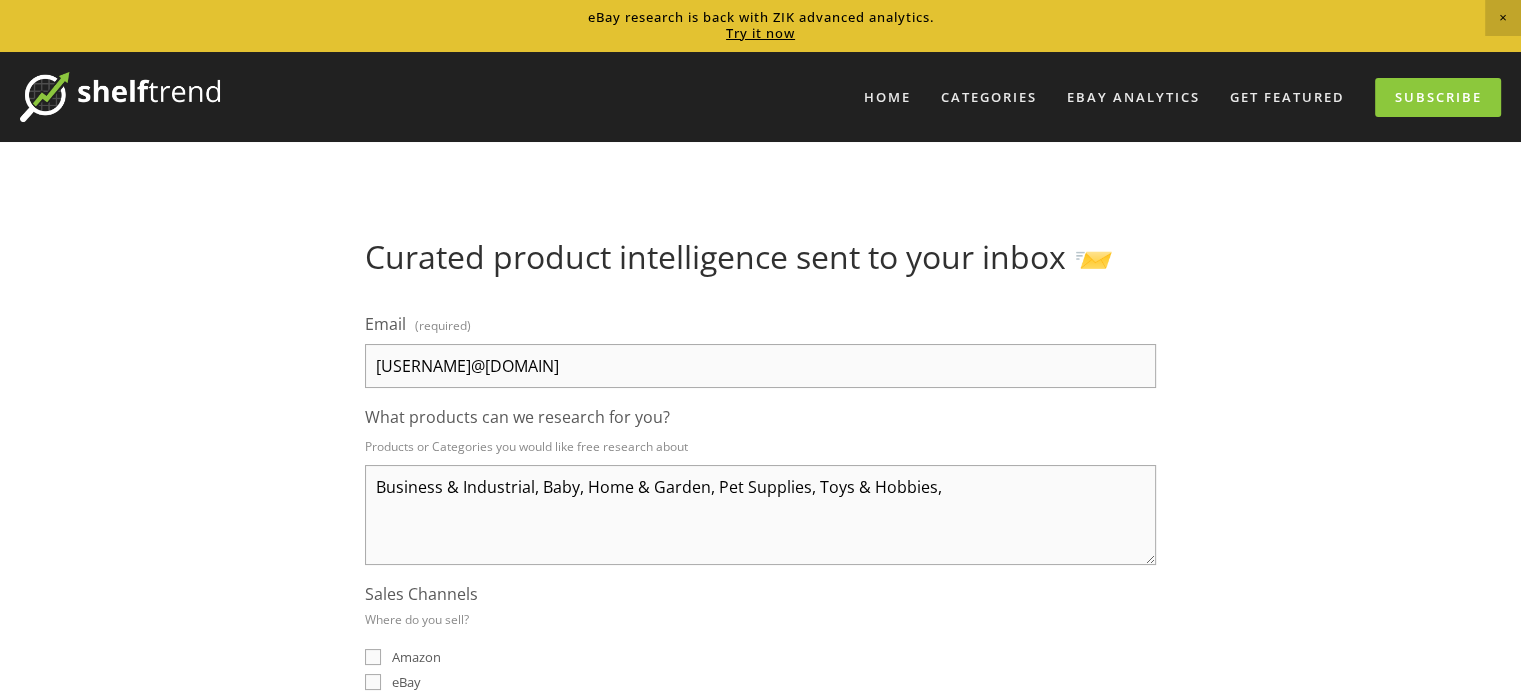 paste on "Travel" 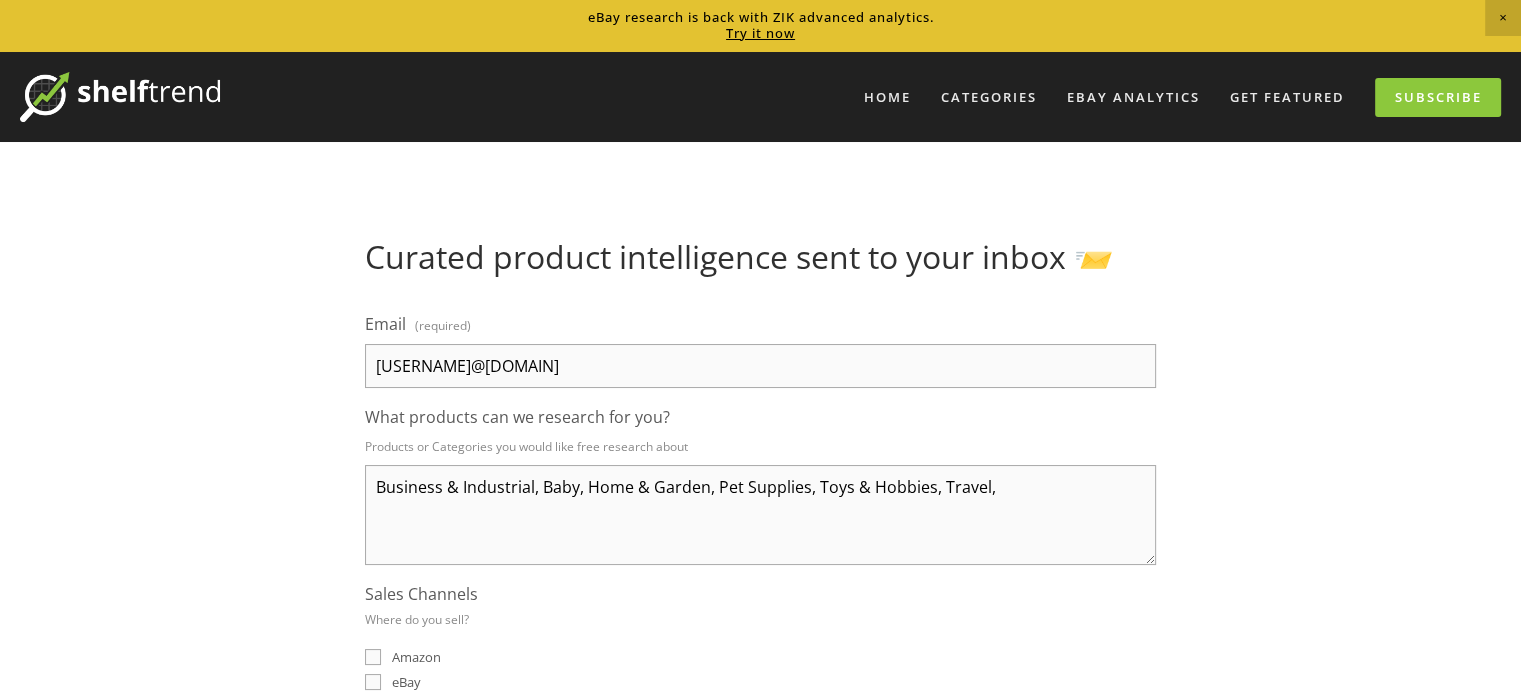 paste on "Everything Else" 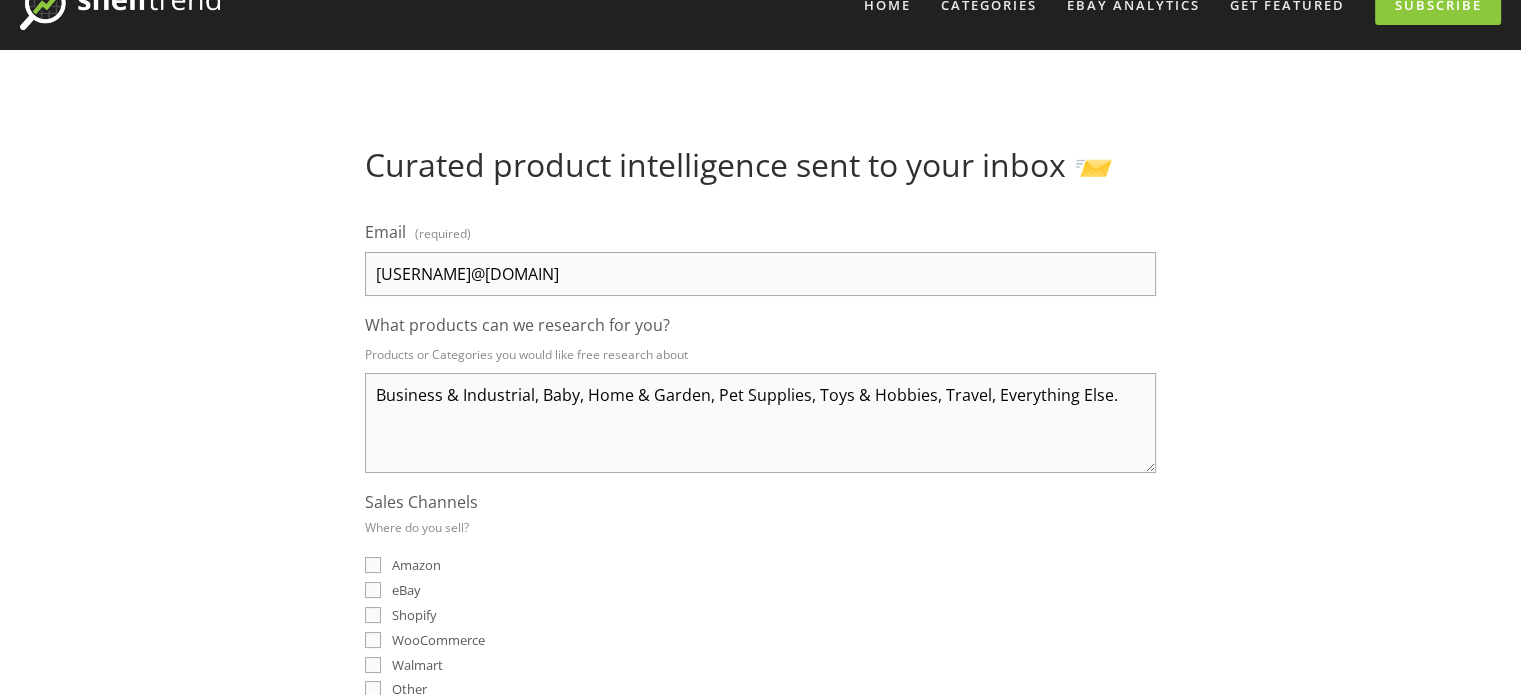 scroll, scrollTop: 200, scrollLeft: 0, axis: vertical 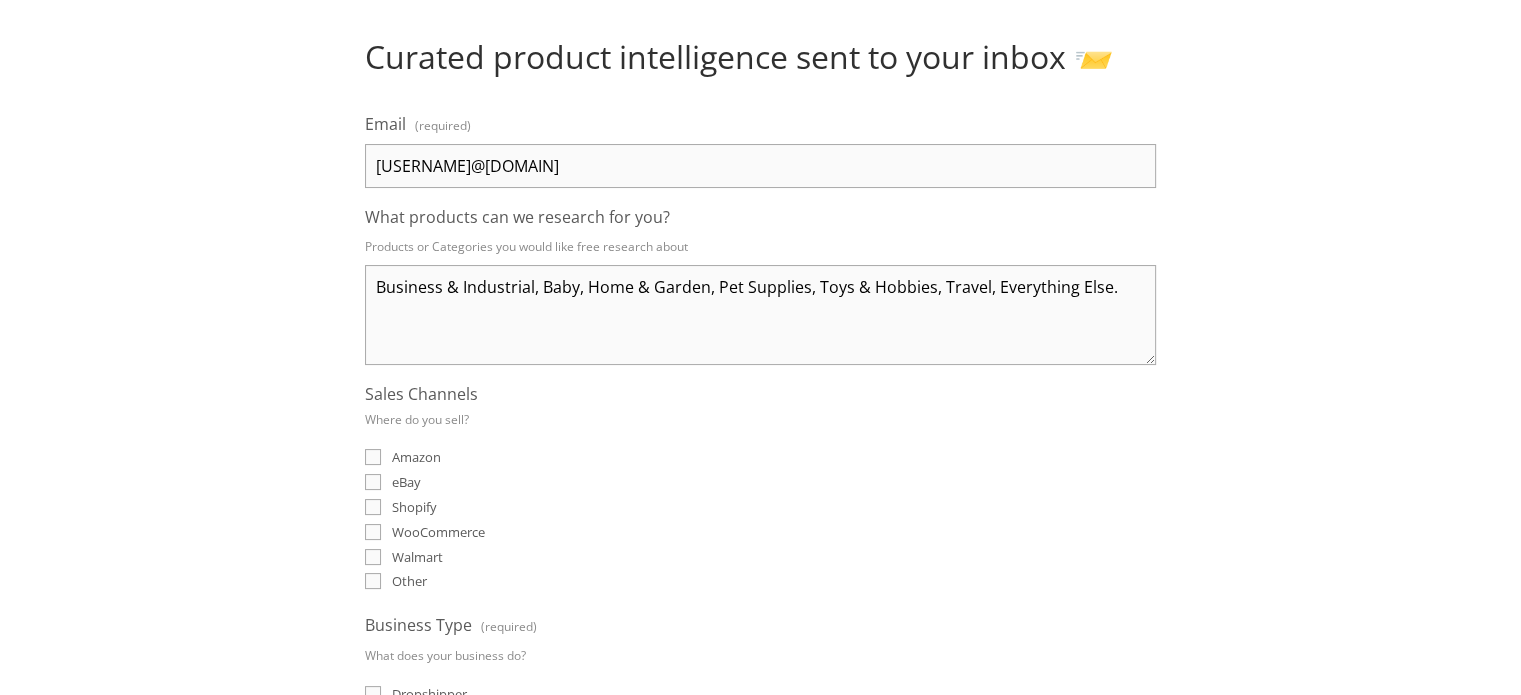type on "Business & Industrial, Baby, Home & Garden, Pet Supplies, Toys & Hobbies, Travel, Everything Else." 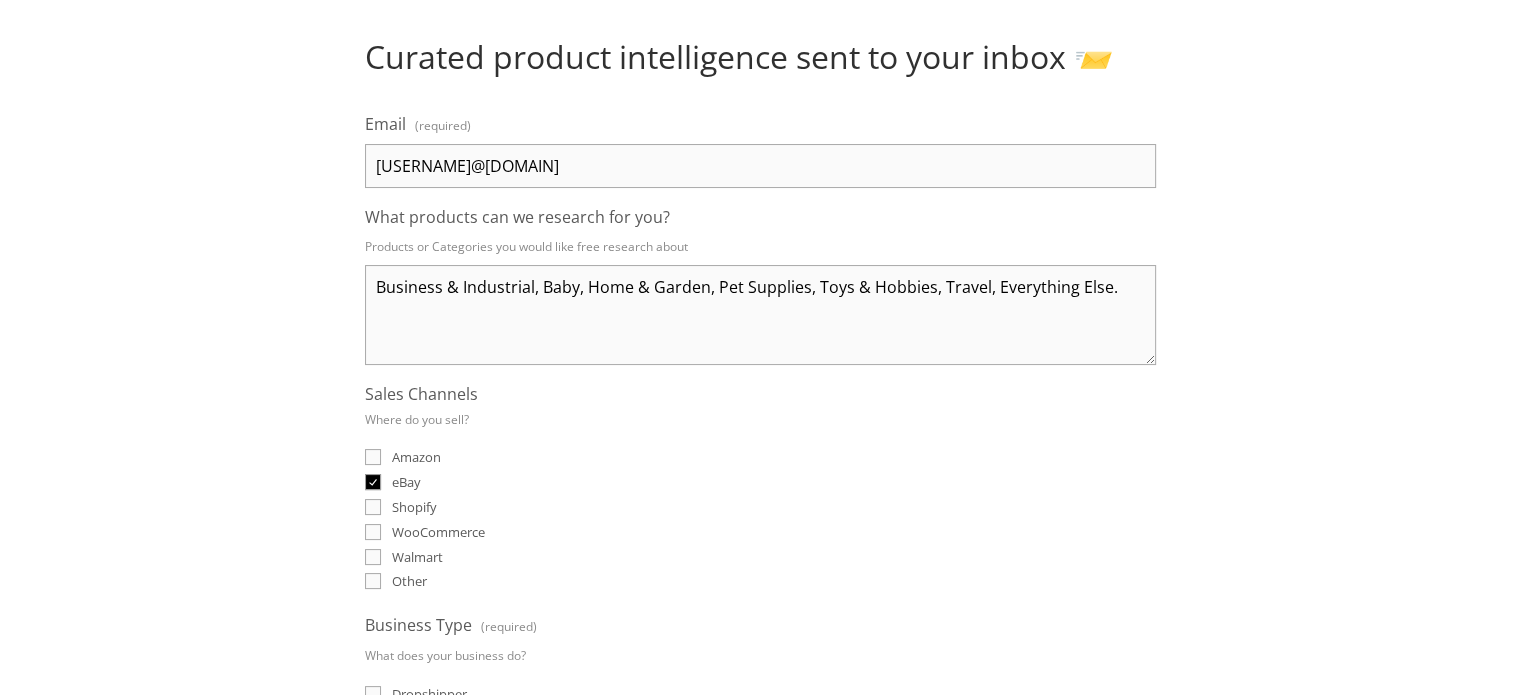 checkbox on "true" 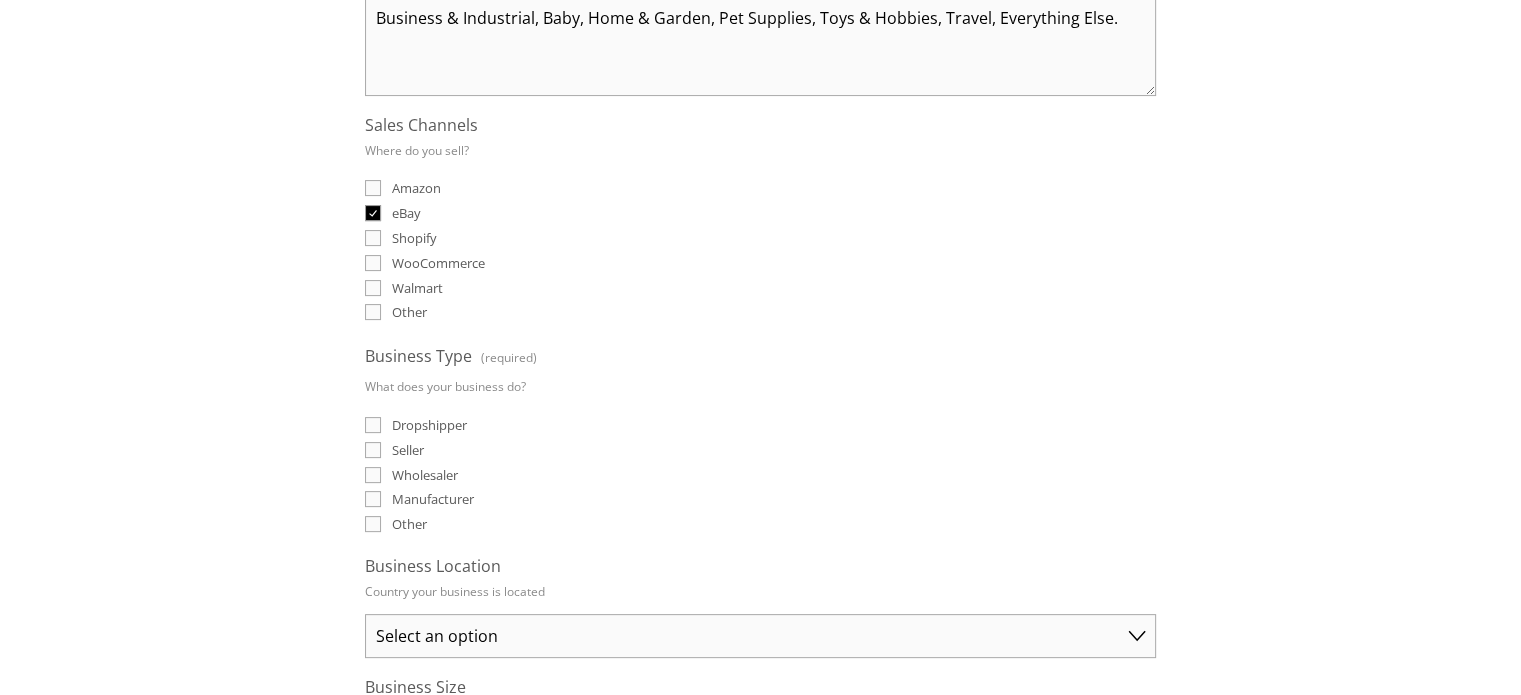 scroll, scrollTop: 500, scrollLeft: 0, axis: vertical 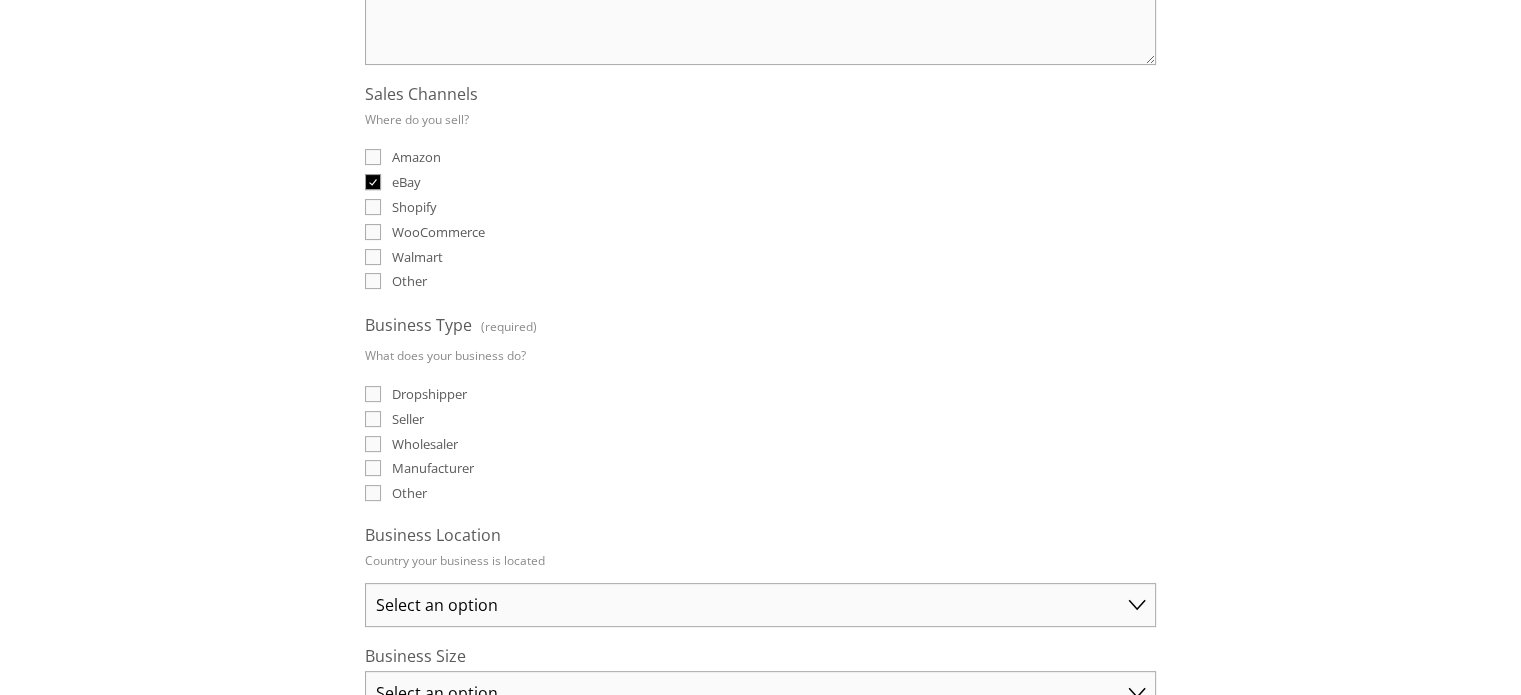 click on "Seller" at bounding box center [373, 394] 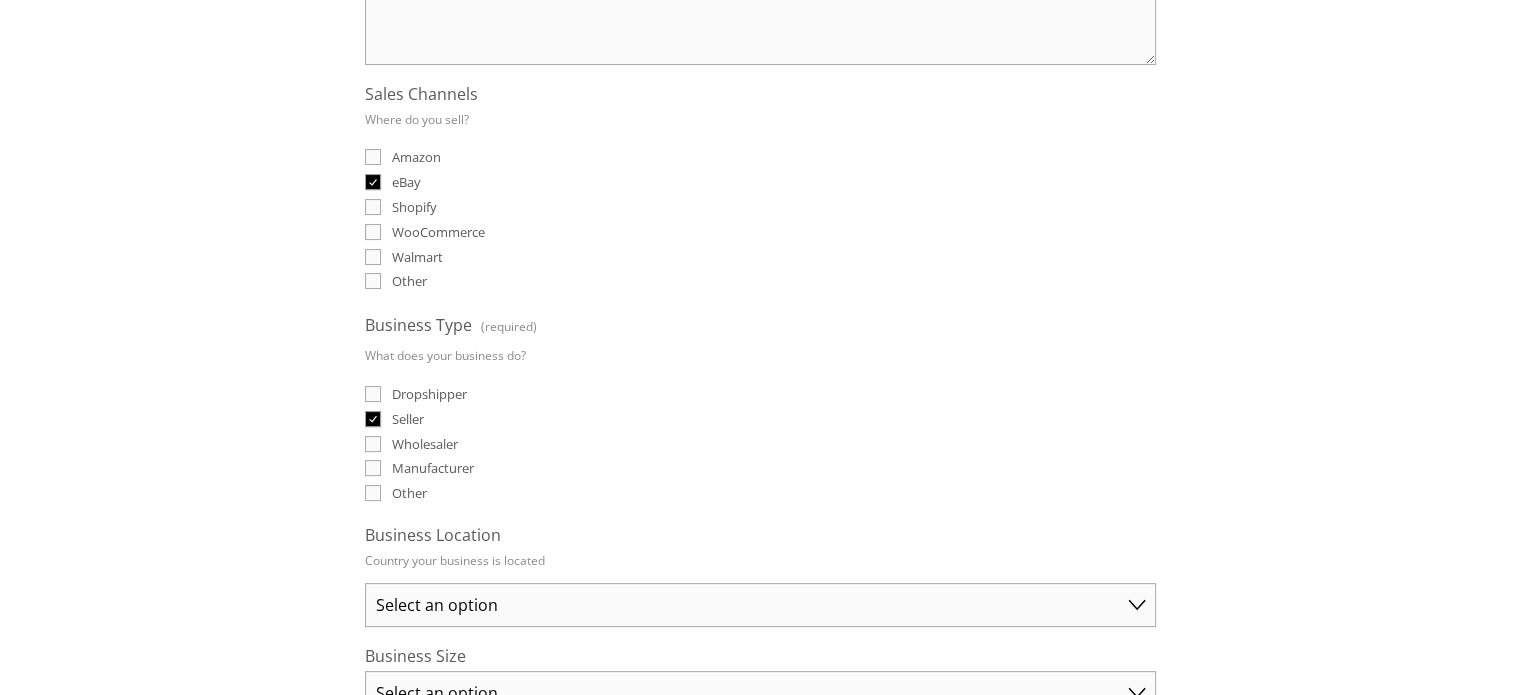 checkbox on "true" 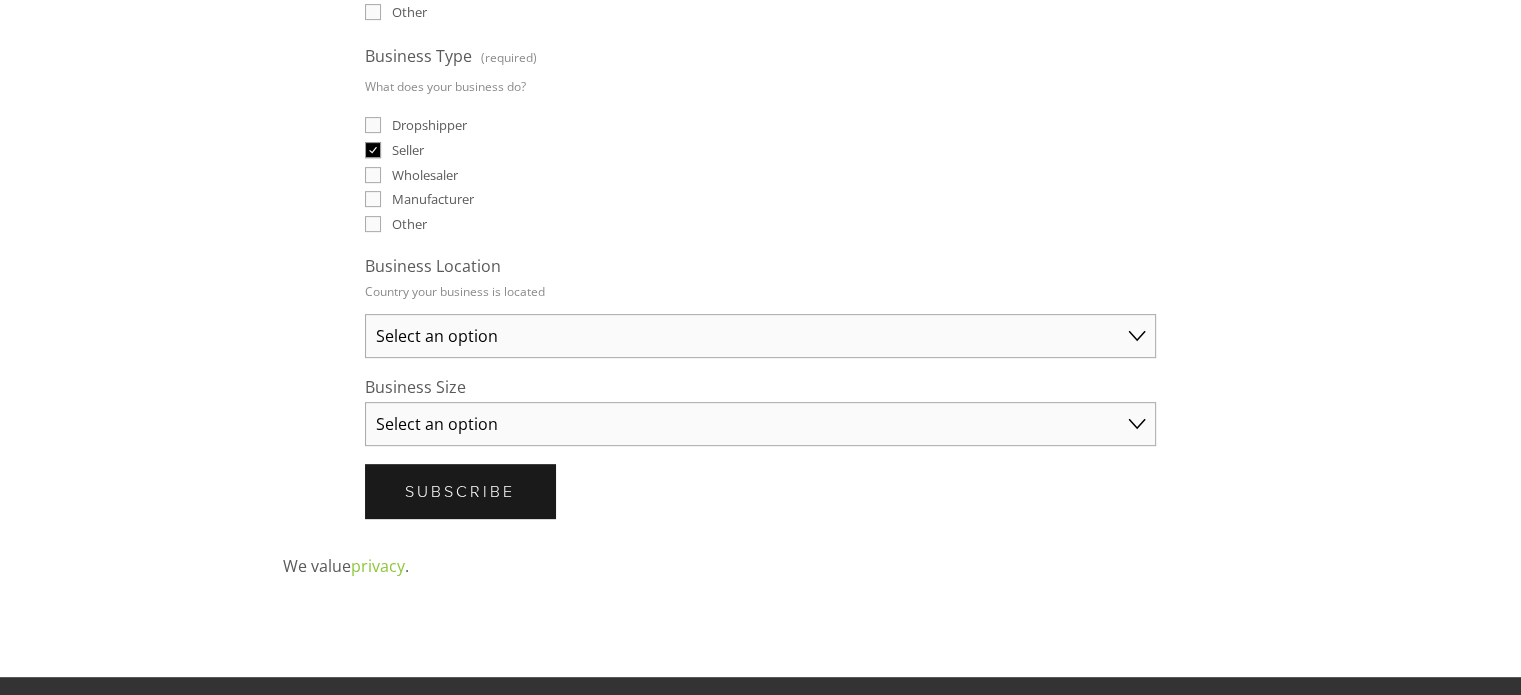 scroll, scrollTop: 800, scrollLeft: 0, axis: vertical 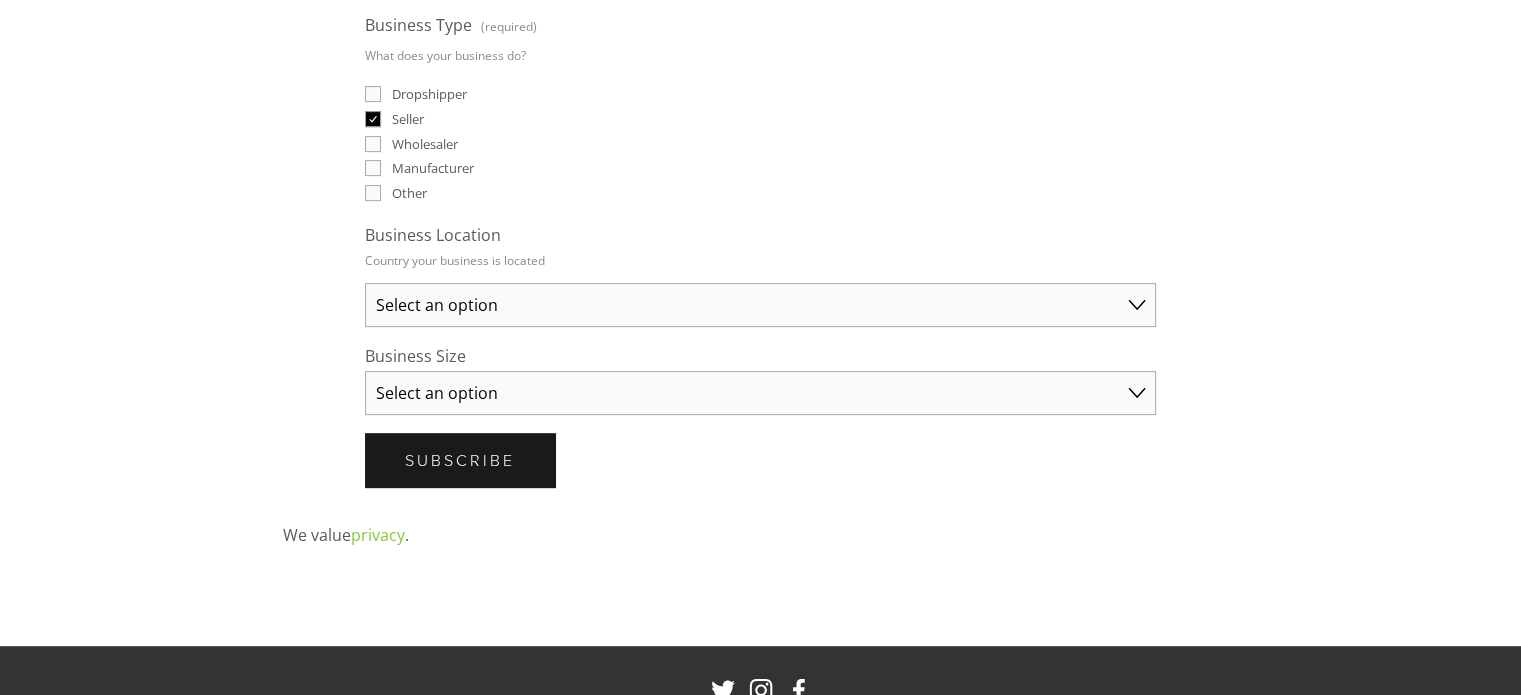 click on "Select an option Australia United States United Kingdom China Japan Germany Canada Other" at bounding box center [760, 305] 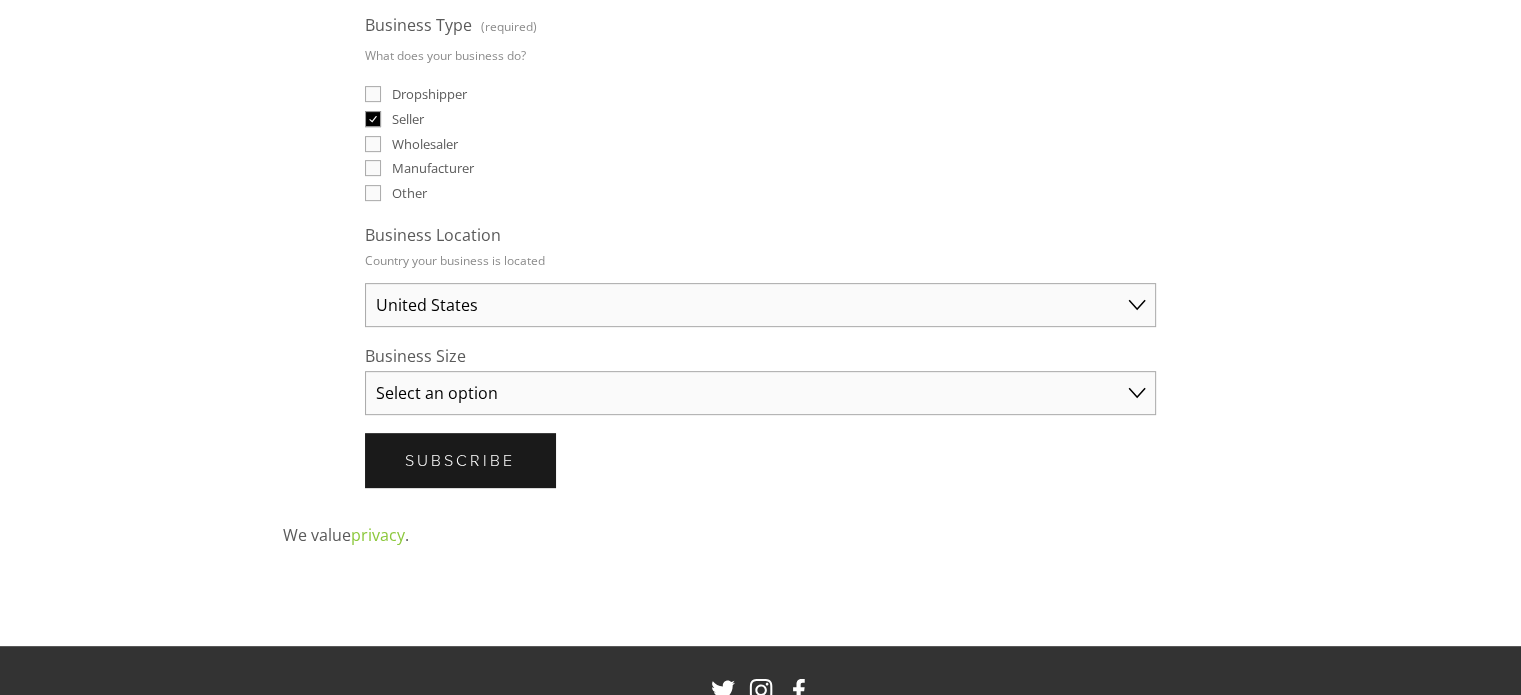 click on "Select an option Australia United States United Kingdom China Japan Germany Canada Other" at bounding box center [760, 305] 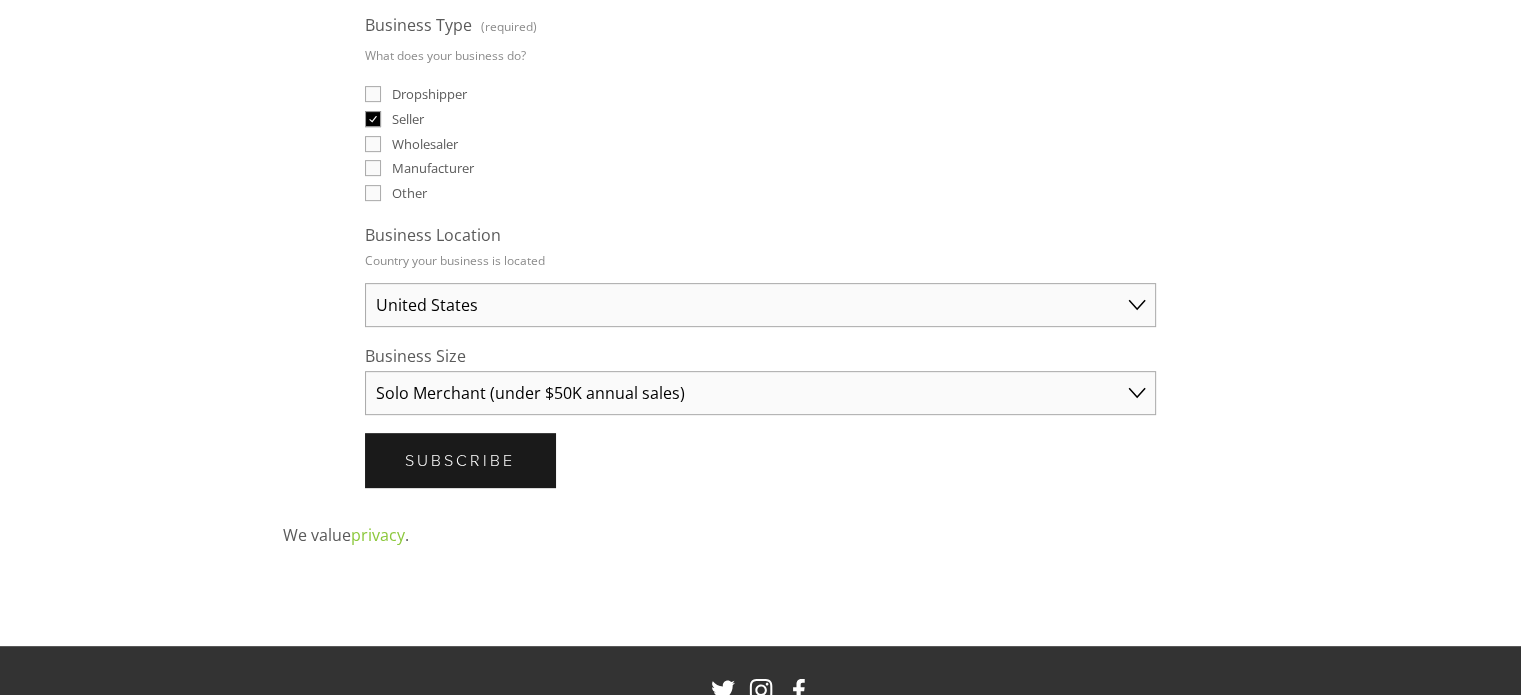 click on "Select an option Solo Merchant (under $50K annual sales) Small Business ($50K - $250K annual sales) Established Business (Over $250K annual sales)" at bounding box center [760, 393] 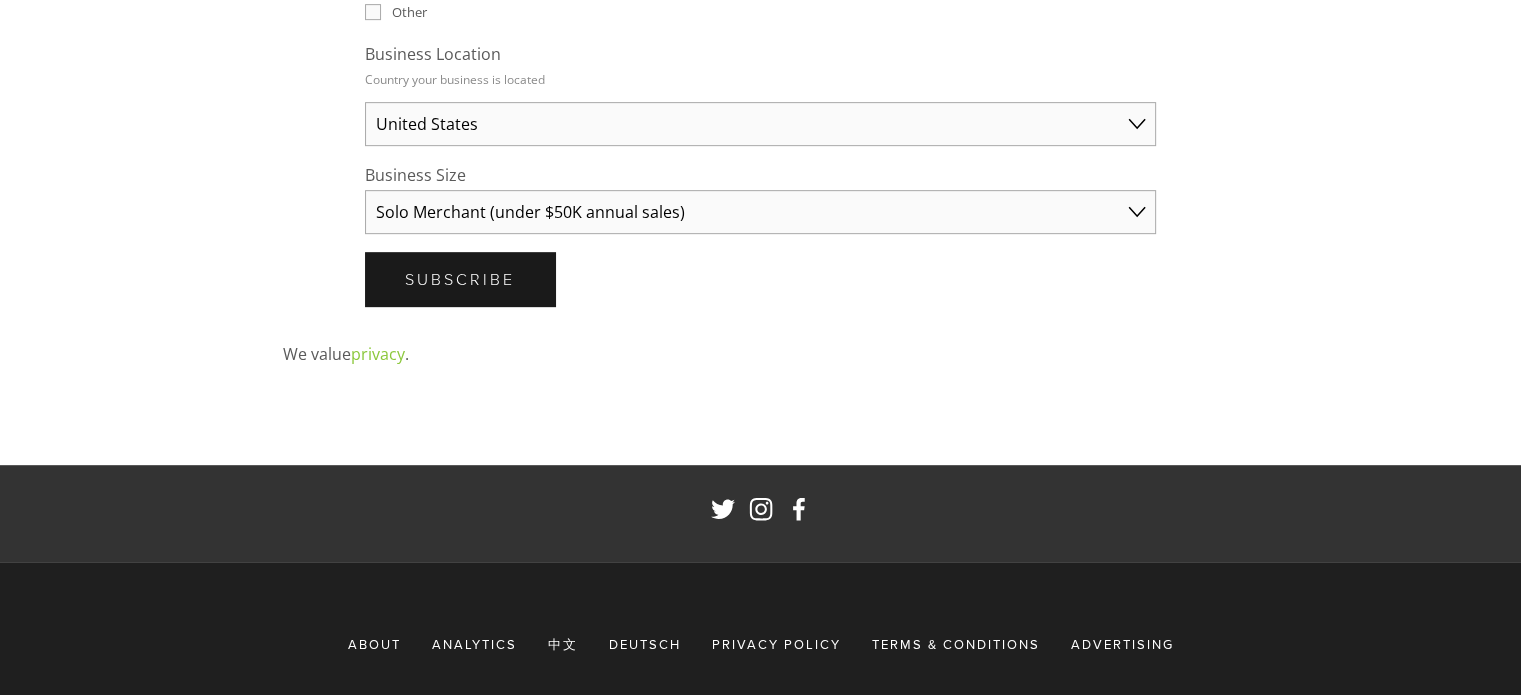 scroll, scrollTop: 1000, scrollLeft: 0, axis: vertical 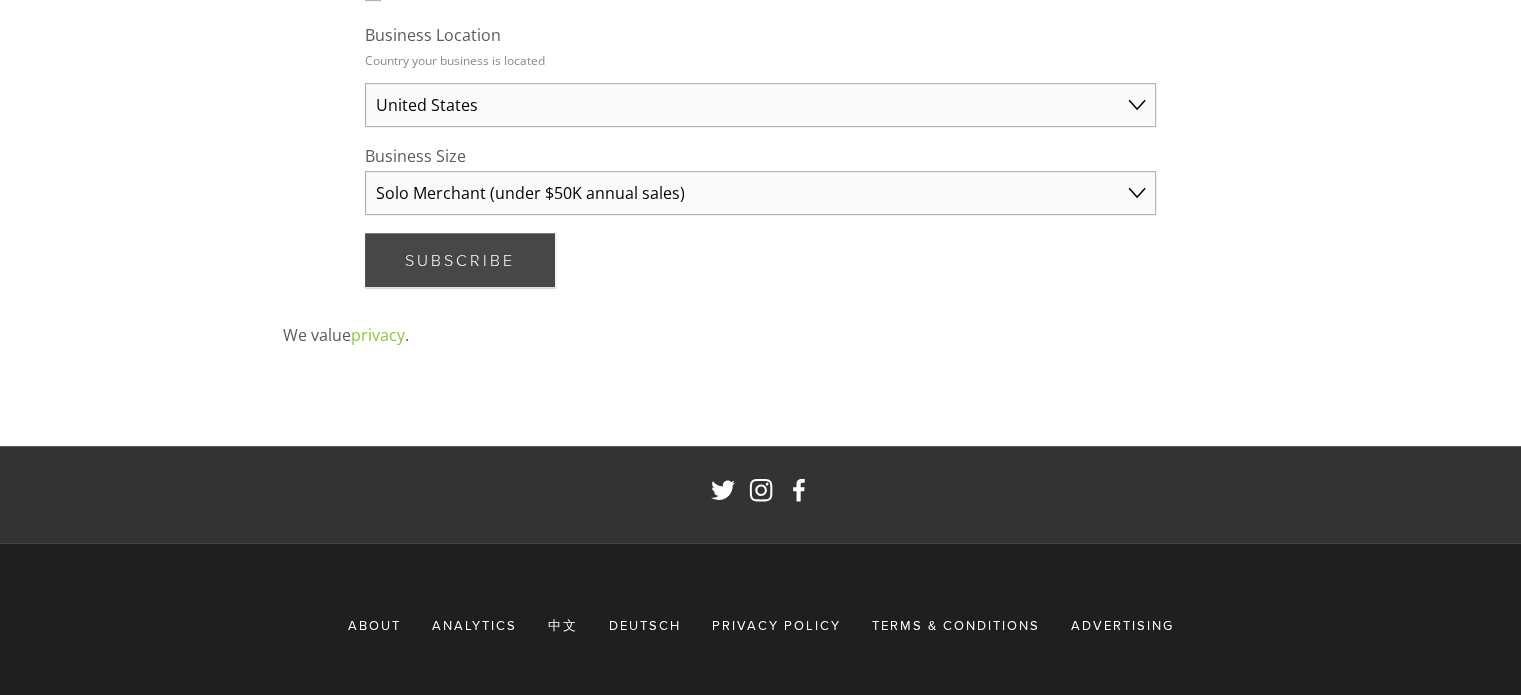 click on "Subscribe" at bounding box center (460, 260) 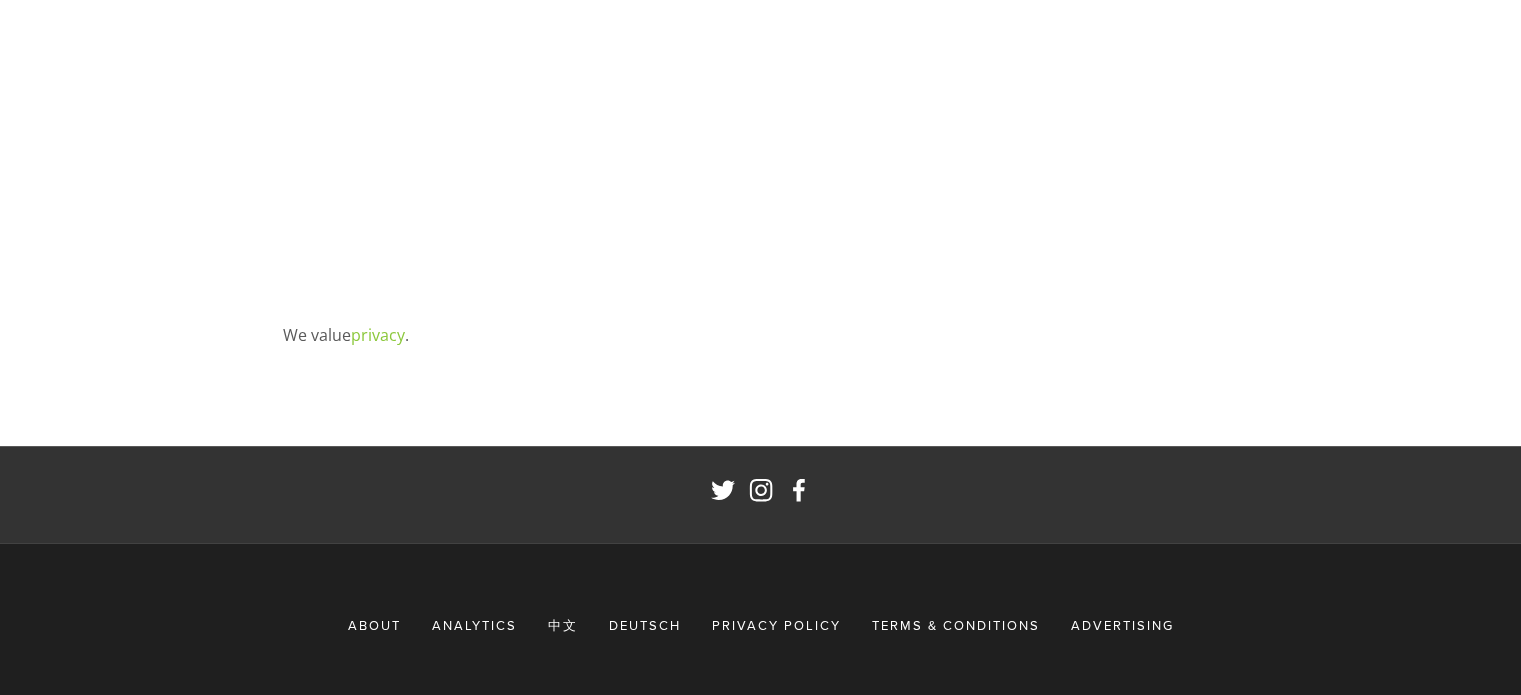 scroll, scrollTop: 36, scrollLeft: 0, axis: vertical 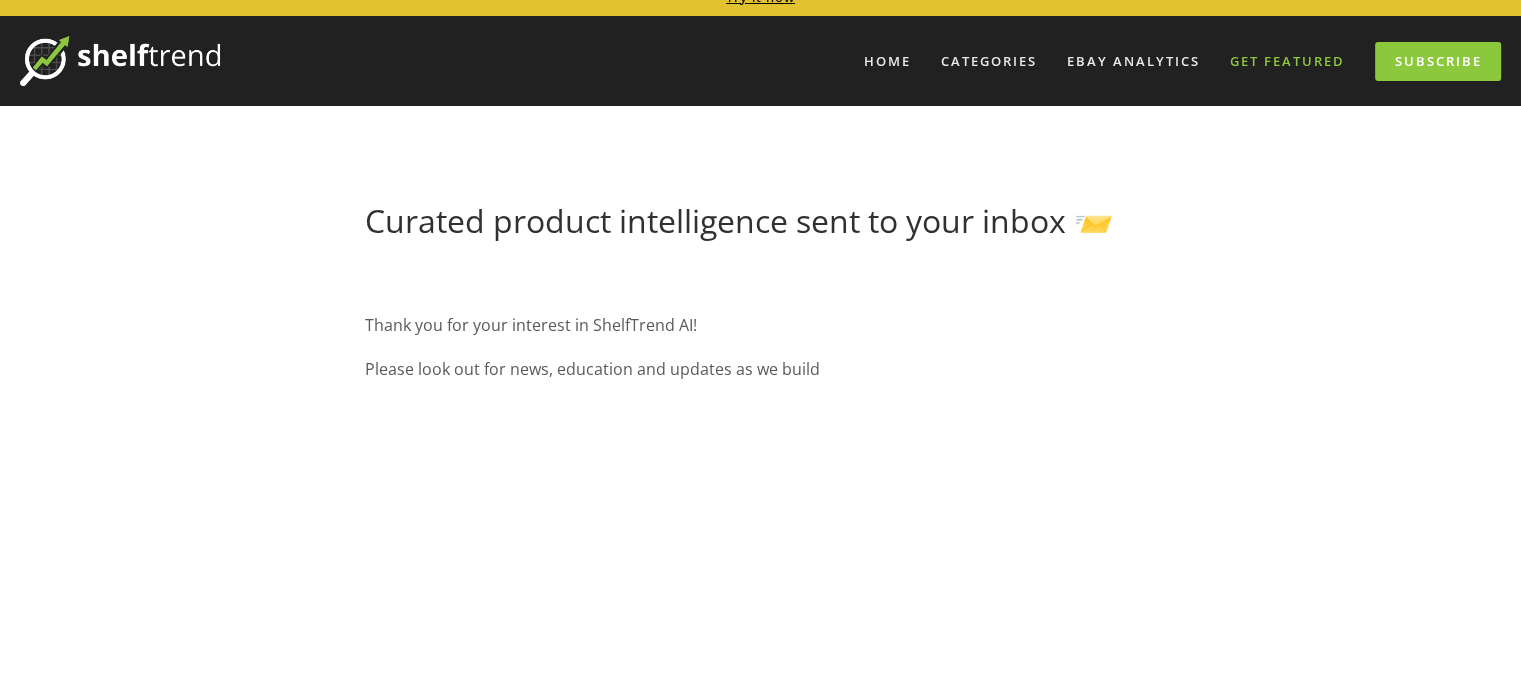 click on "Get Featured" at bounding box center [1287, 61] 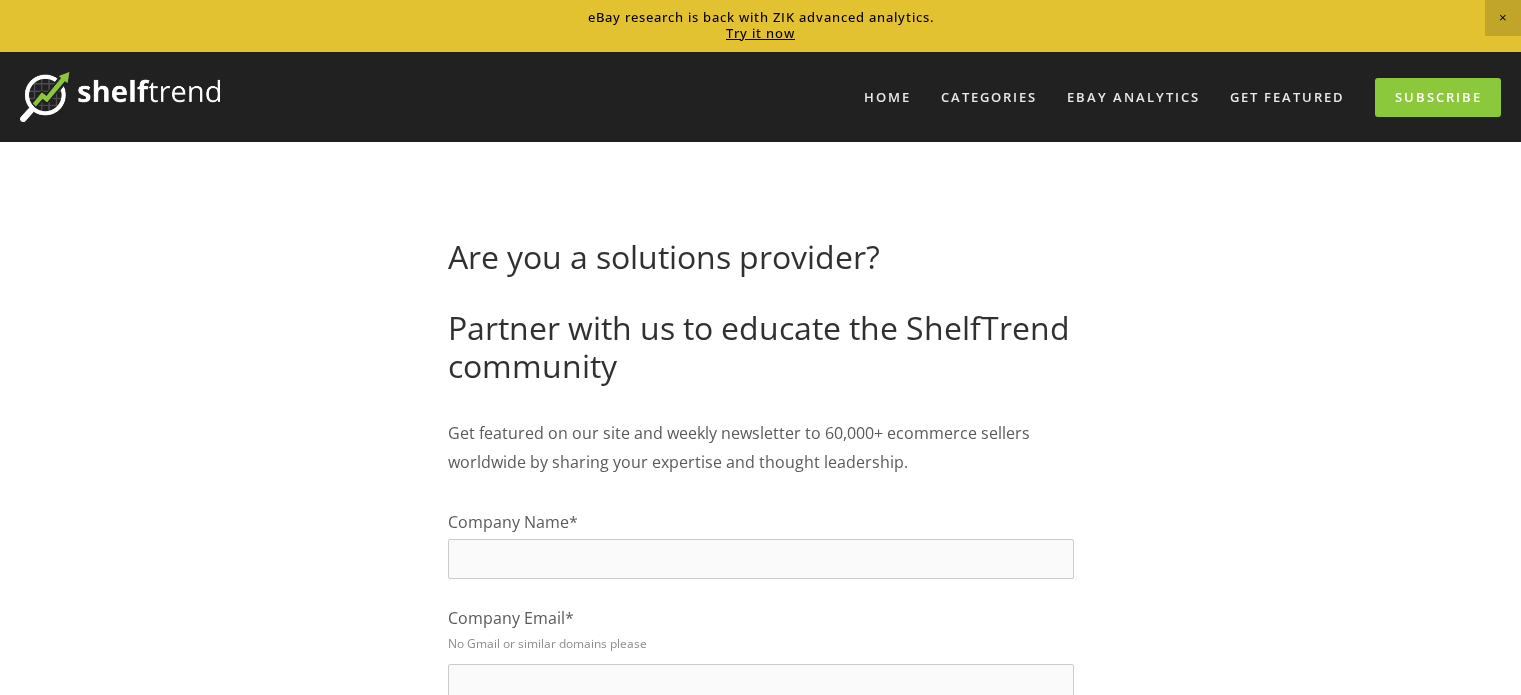 scroll, scrollTop: 0, scrollLeft: 0, axis: both 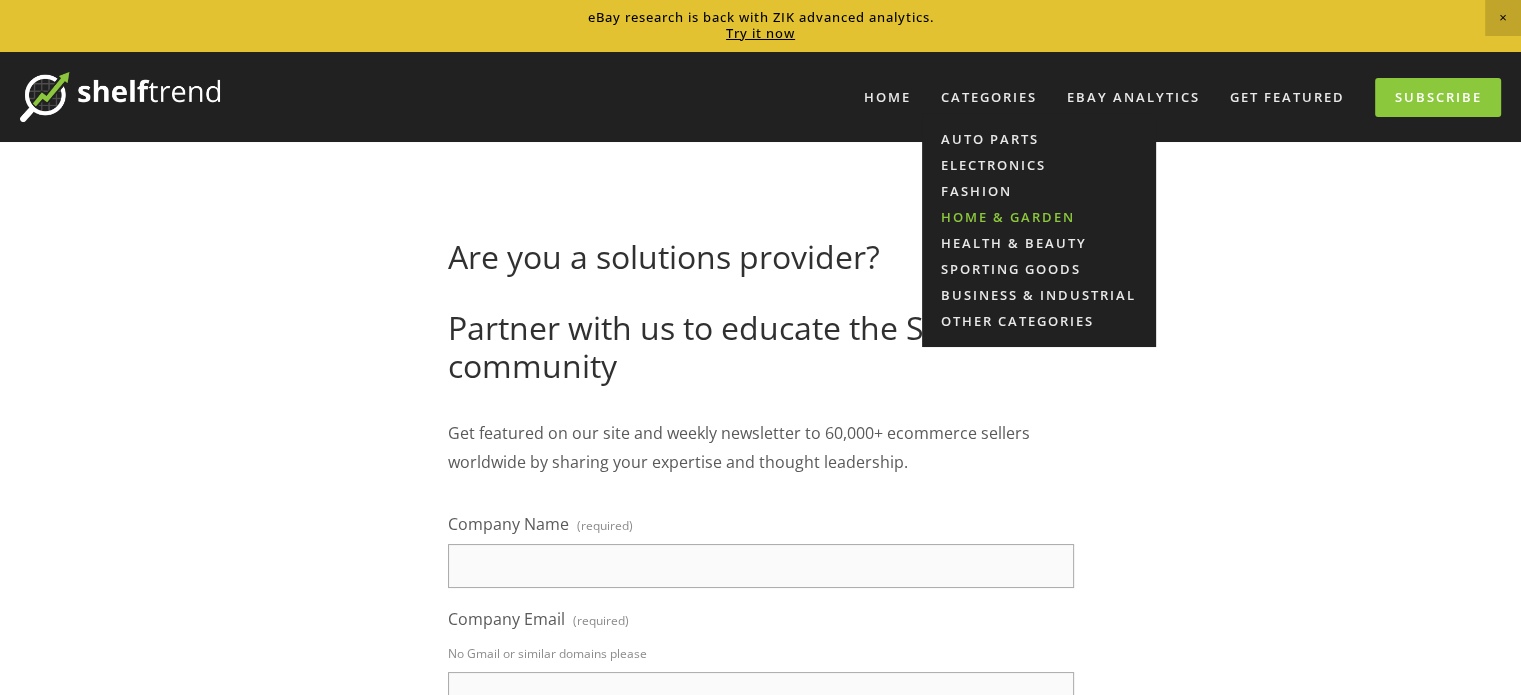 click on "Home & Garden" at bounding box center [1039, 217] 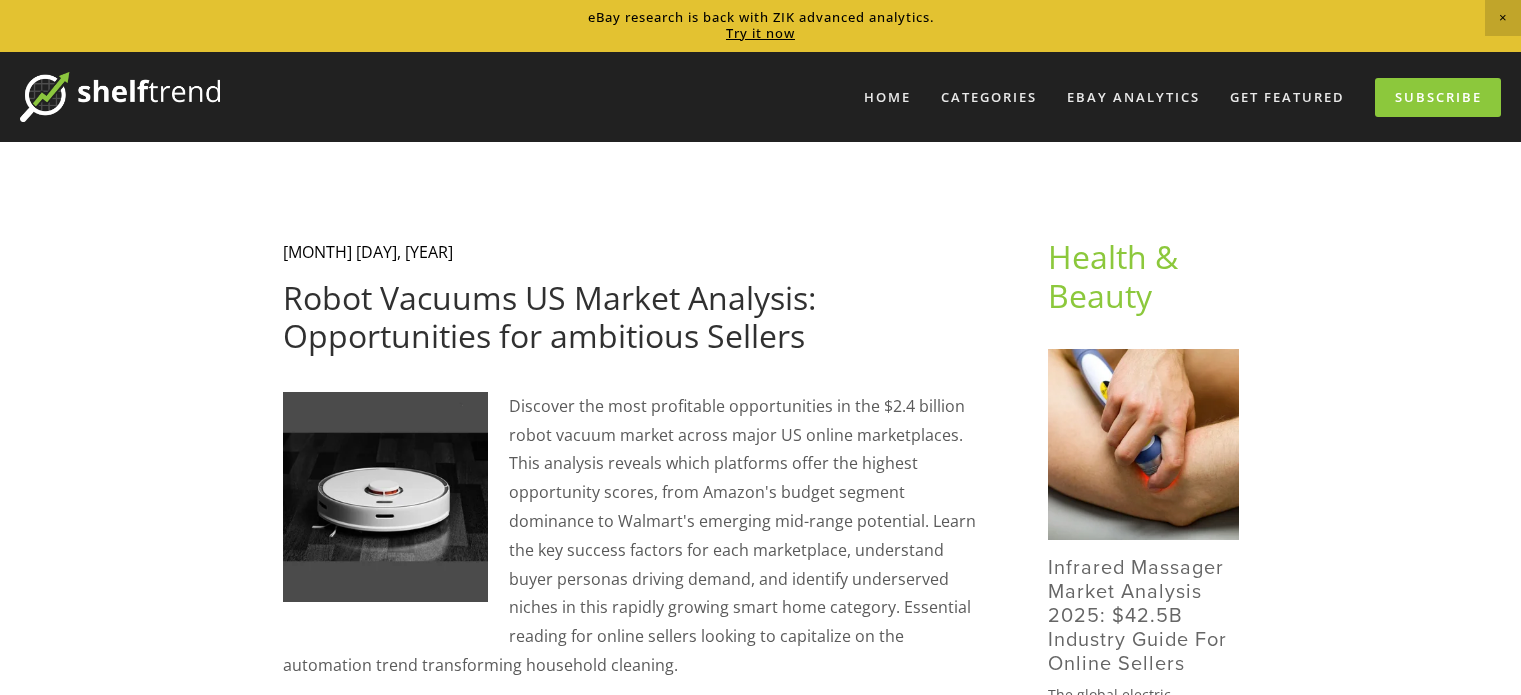 scroll, scrollTop: 0, scrollLeft: 0, axis: both 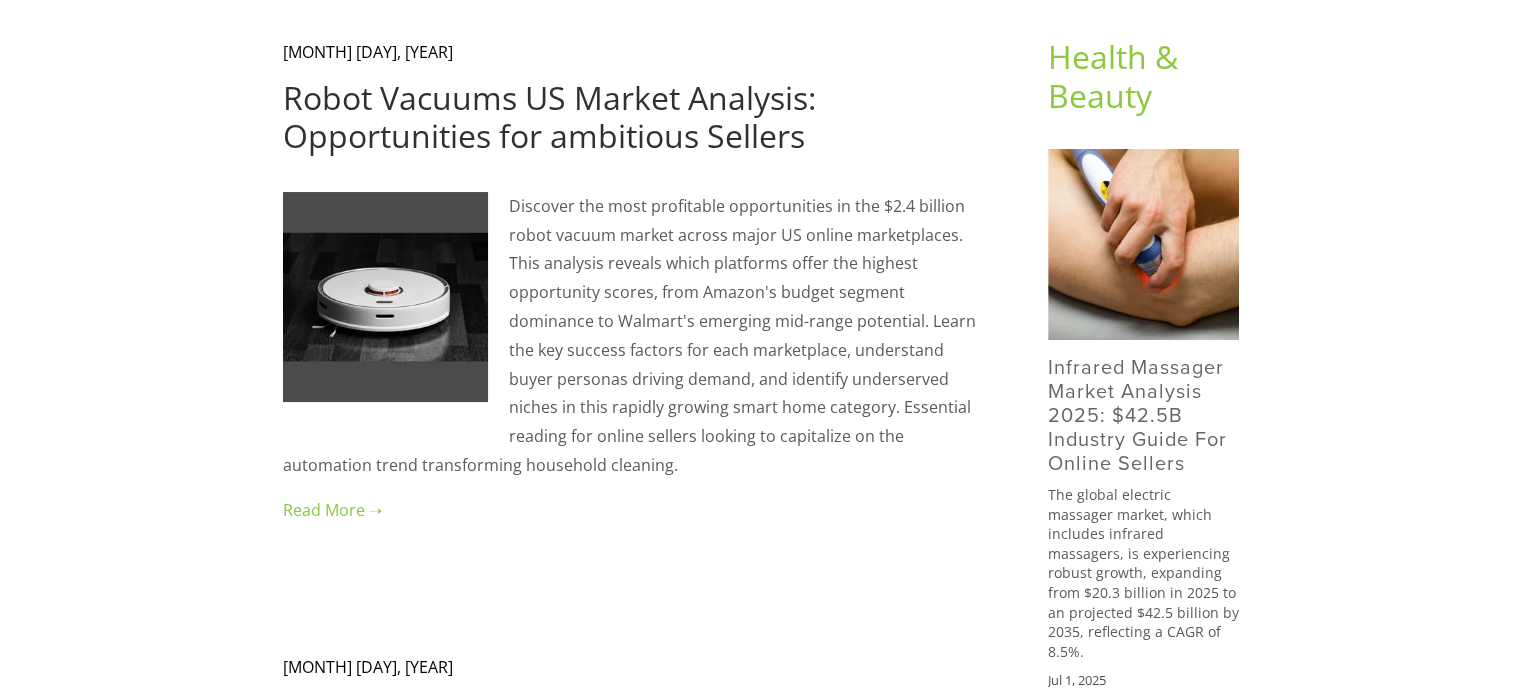 click at bounding box center (633, 510) 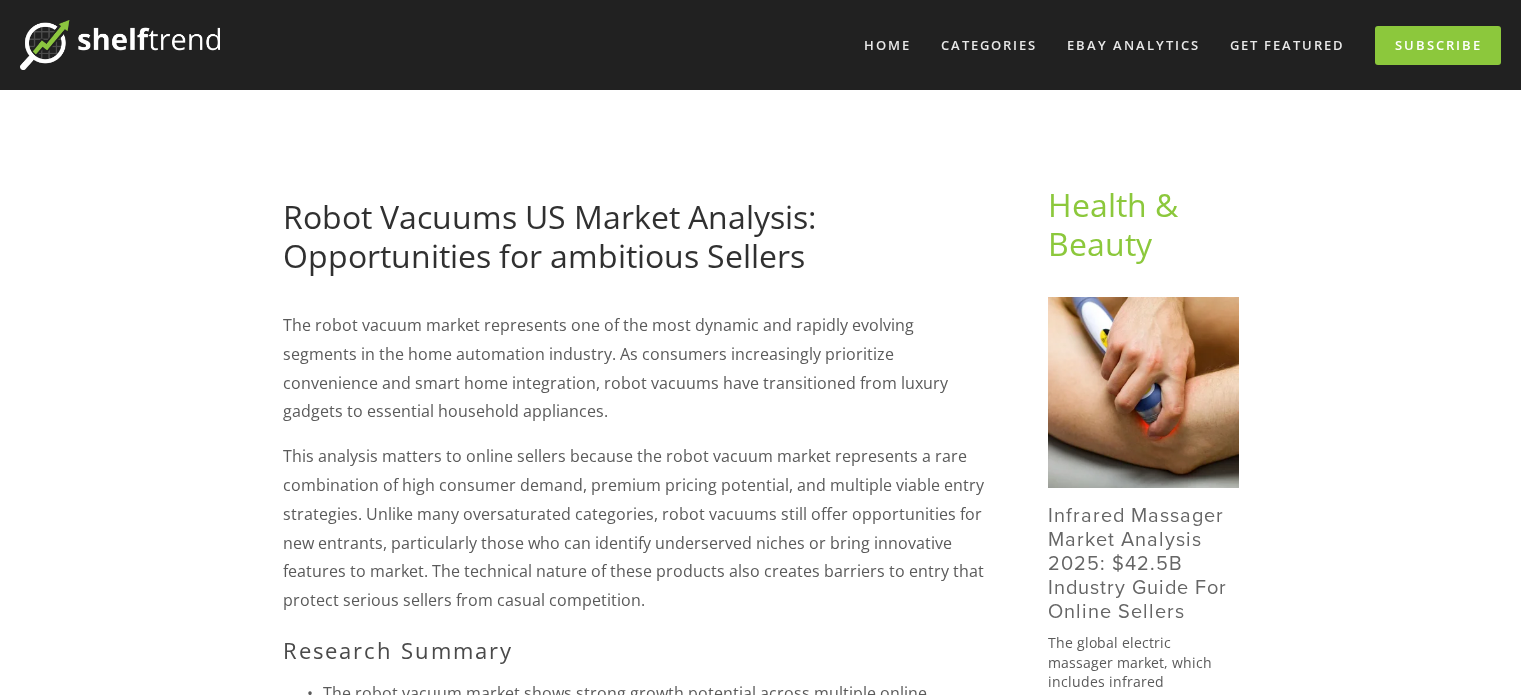 scroll, scrollTop: 0, scrollLeft: 0, axis: both 